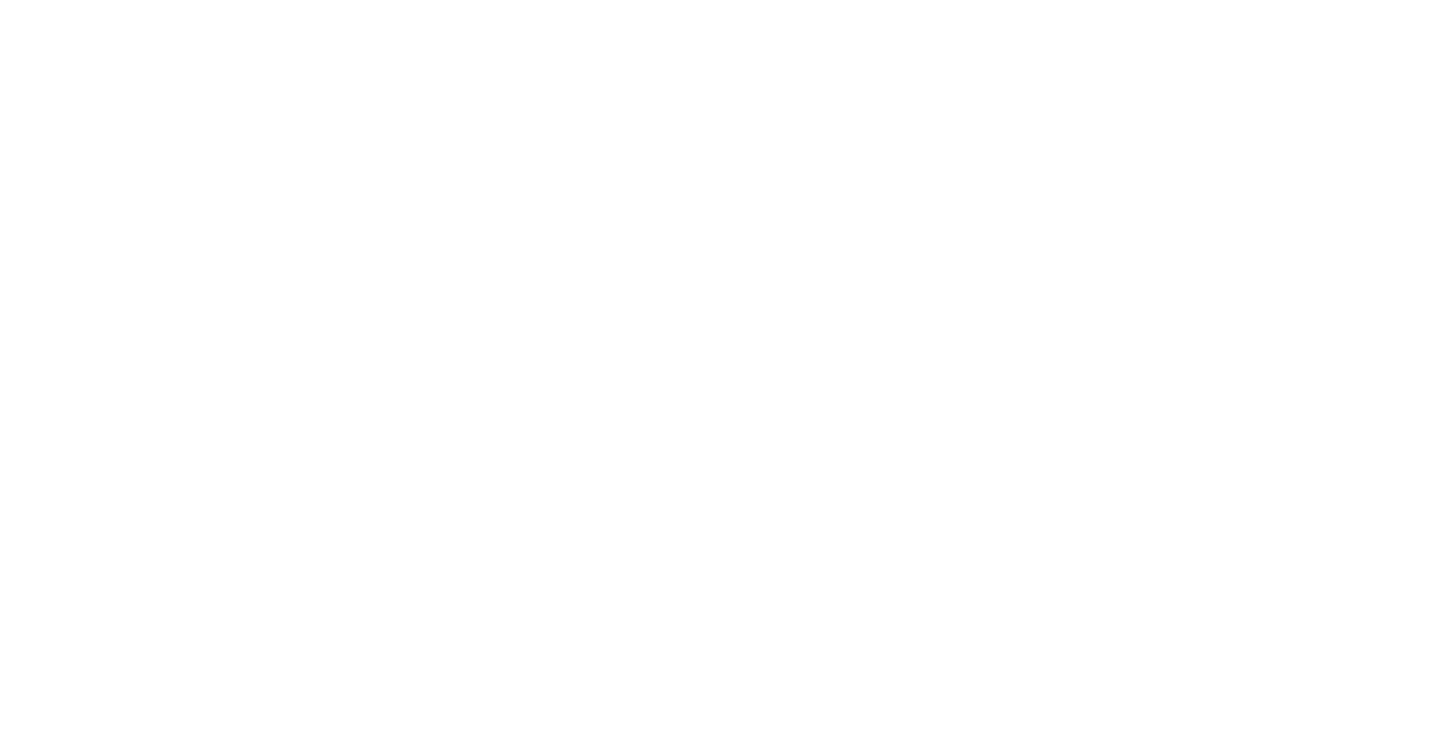 scroll, scrollTop: 0, scrollLeft: 0, axis: both 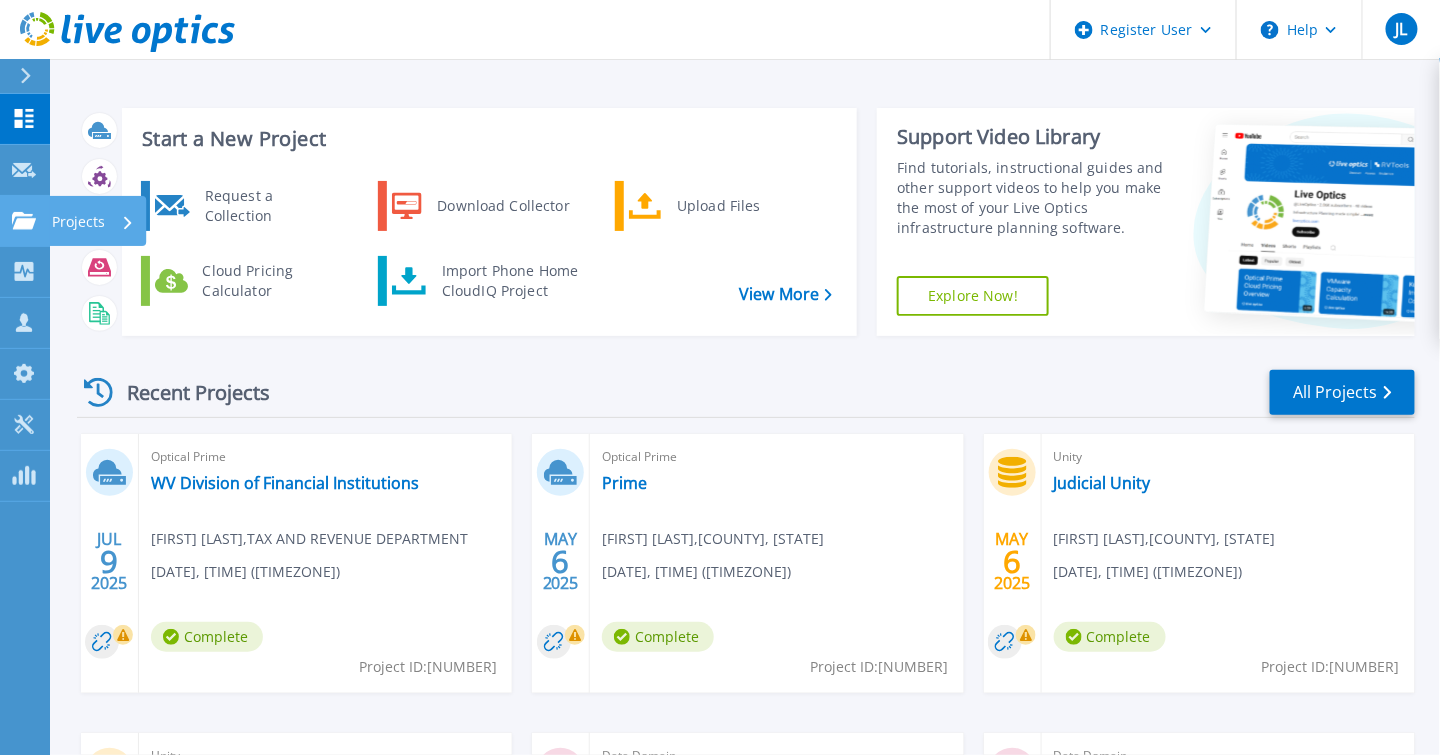 click on "Projects" at bounding box center (78, 222) 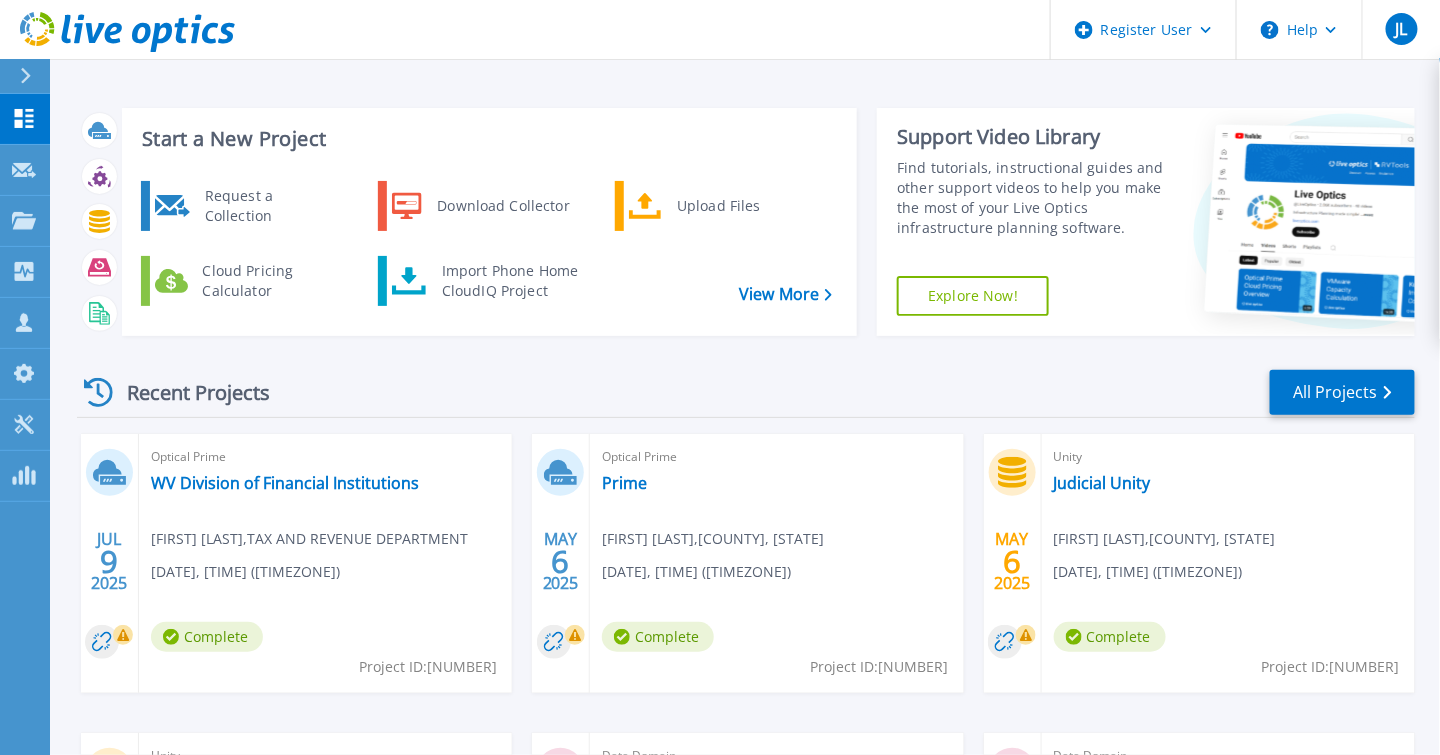 click on "Recent Projects All Projects" at bounding box center [746, 393] 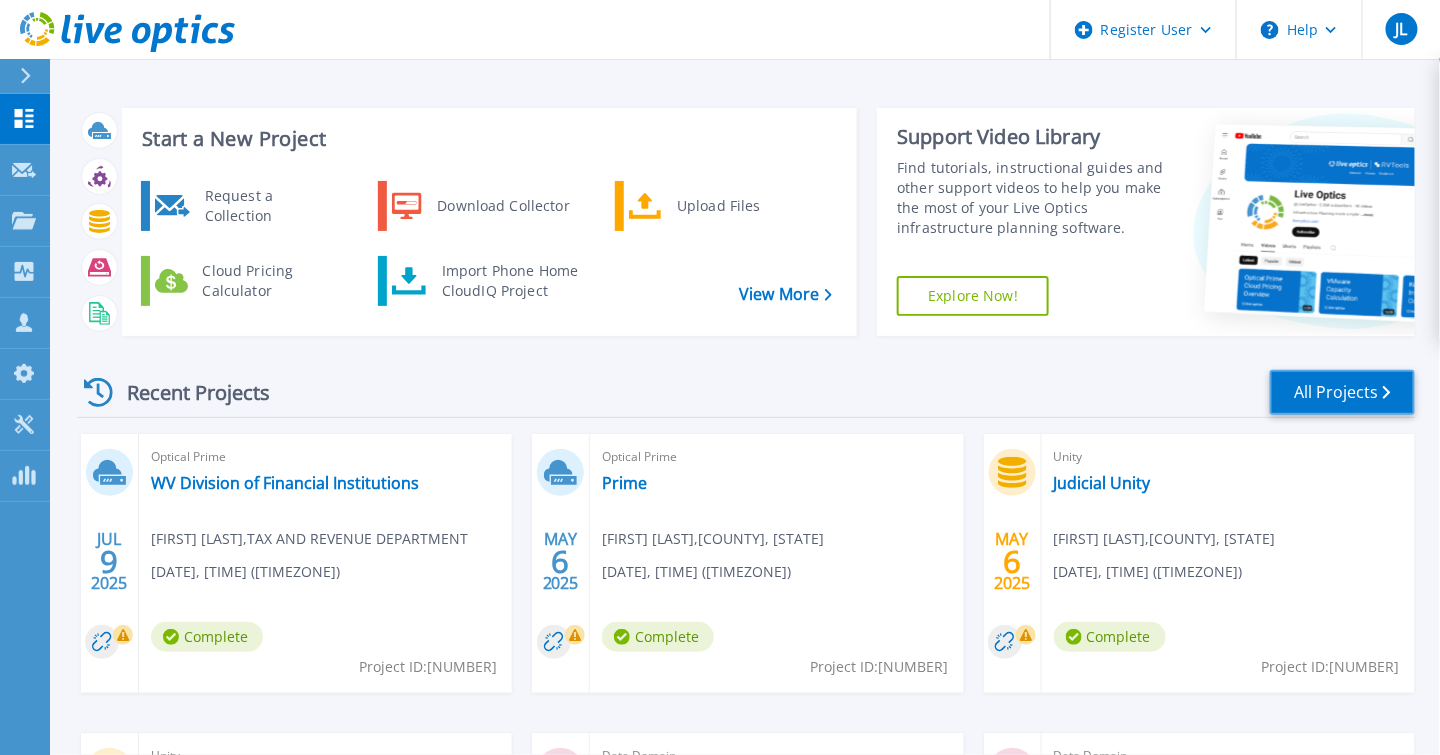 click on "All Projects" at bounding box center [1342, 392] 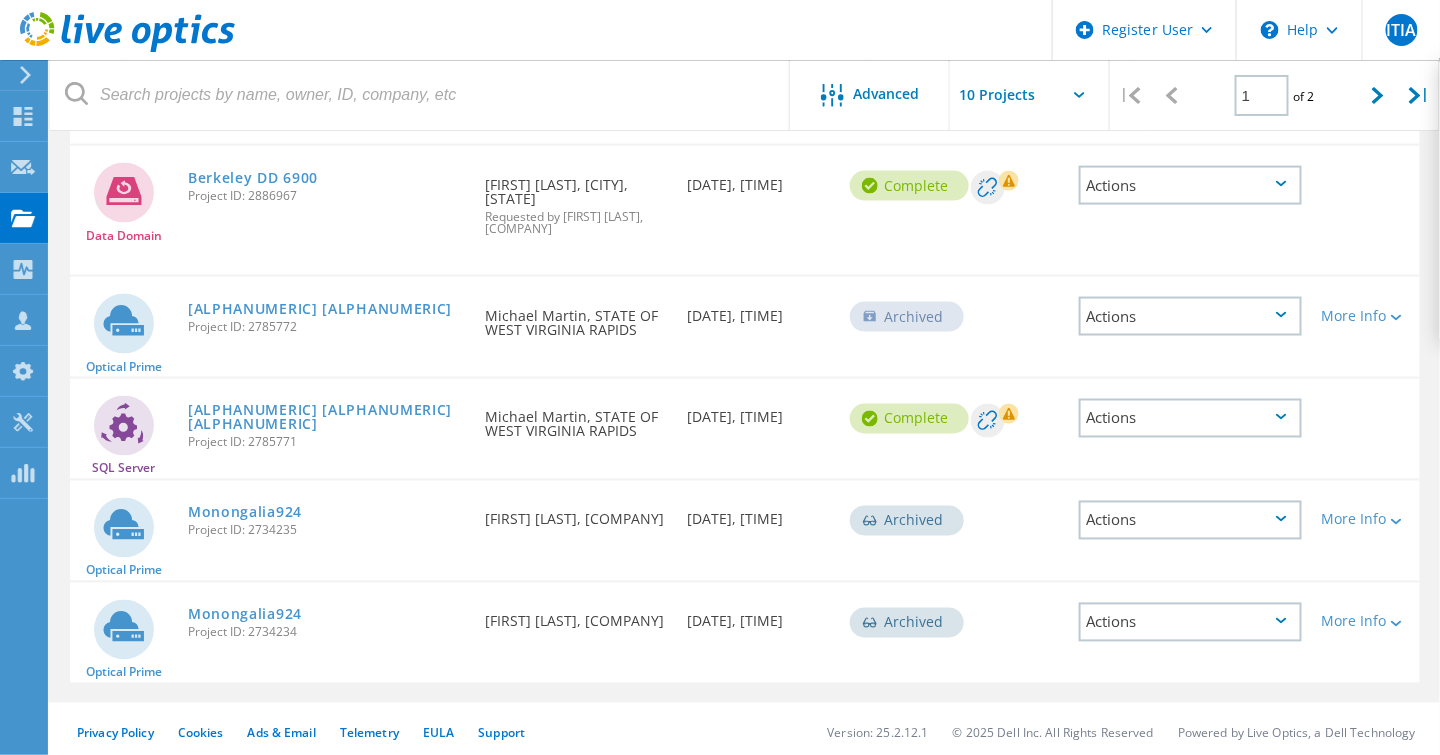 scroll, scrollTop: 884, scrollLeft: 0, axis: vertical 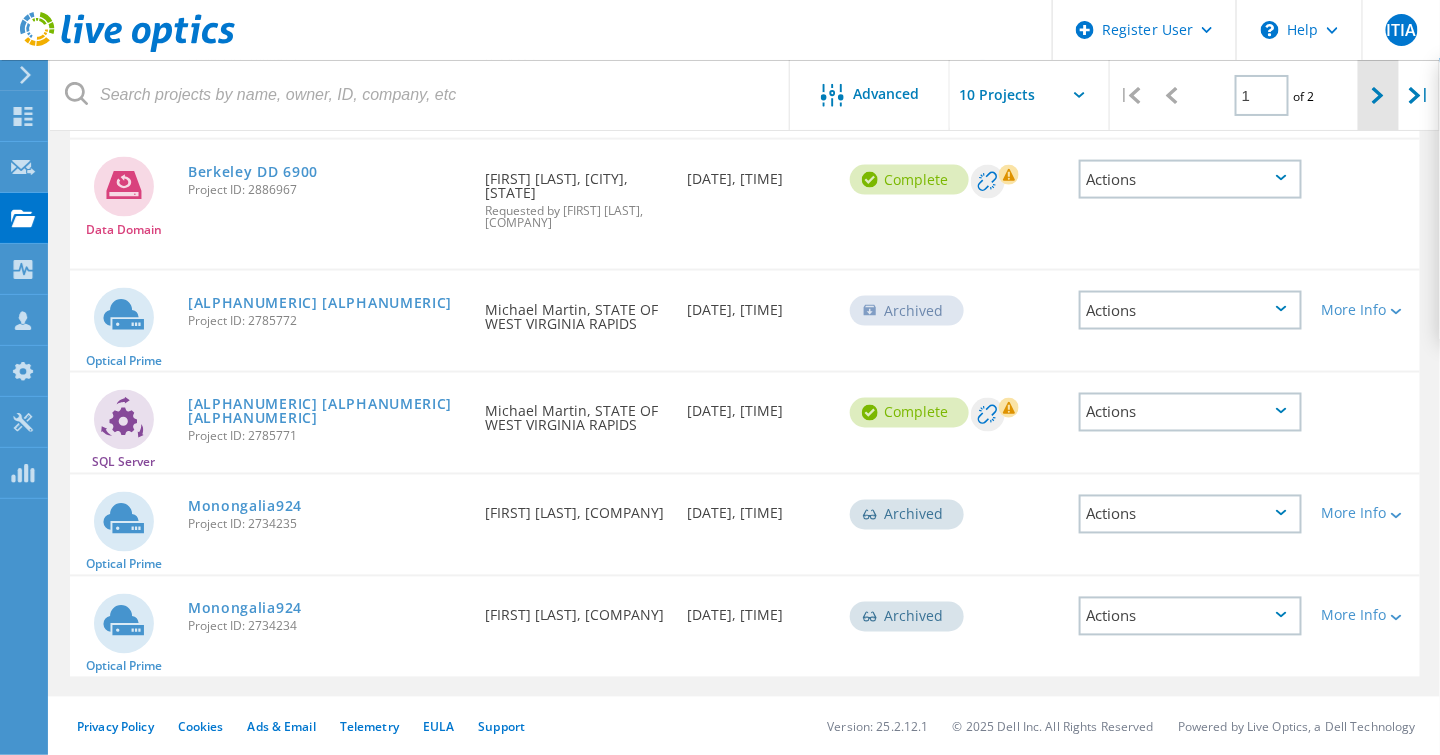 click 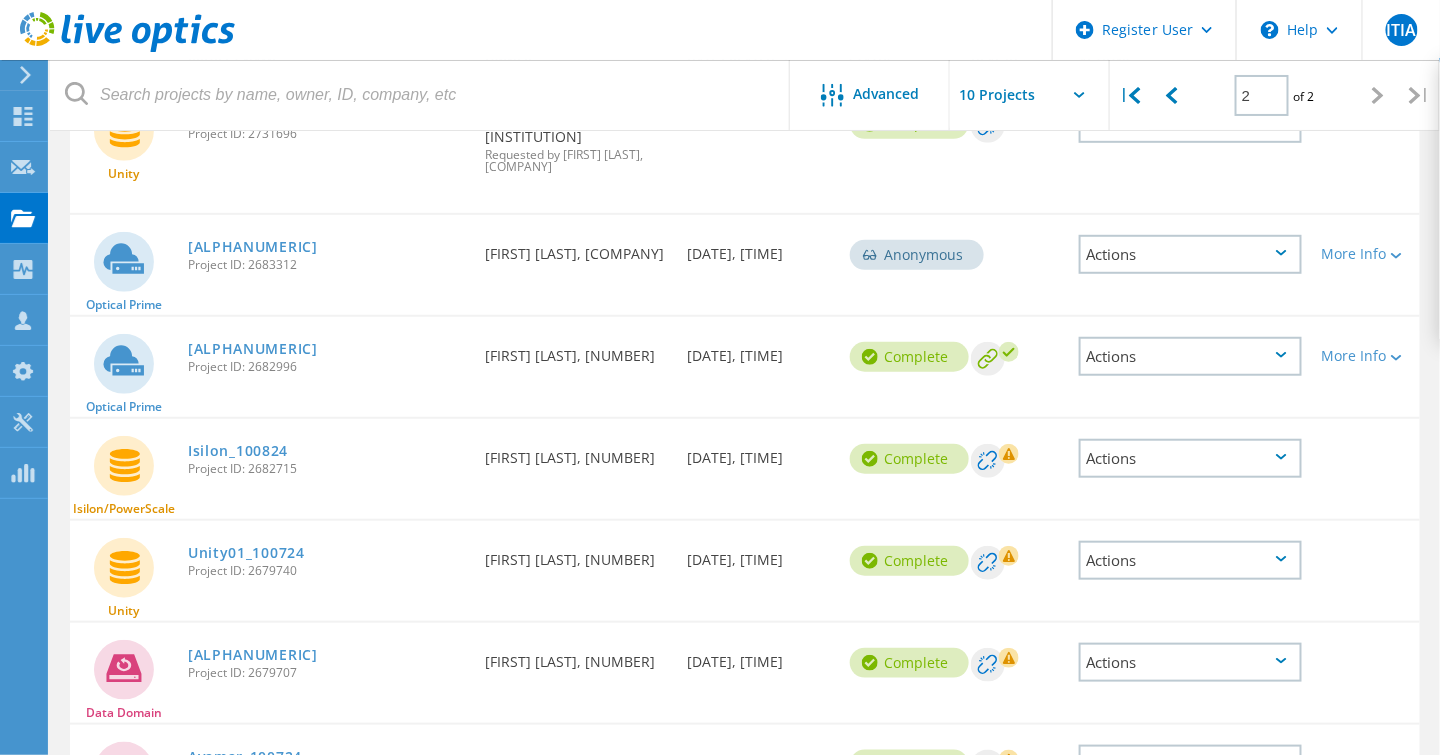 scroll, scrollTop: 400, scrollLeft: 0, axis: vertical 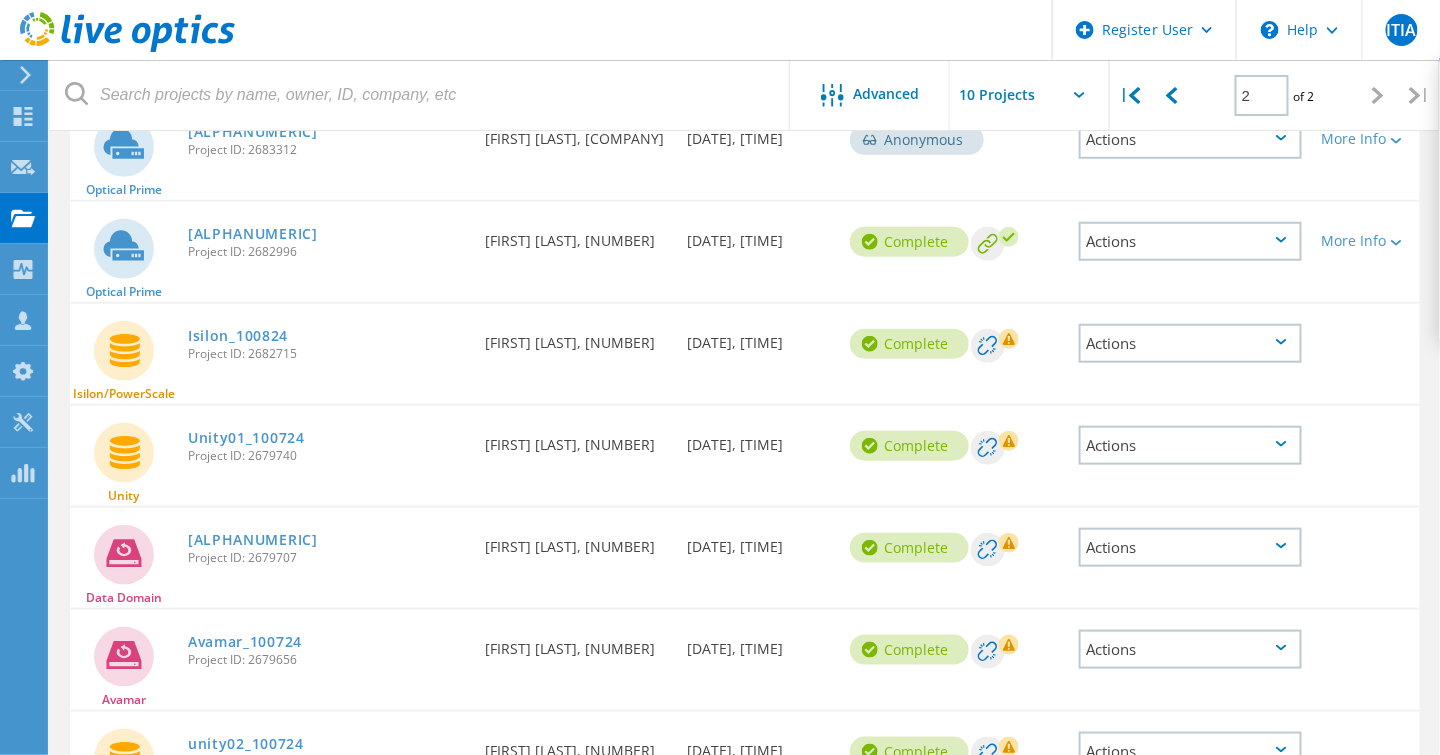 click on "Actions" 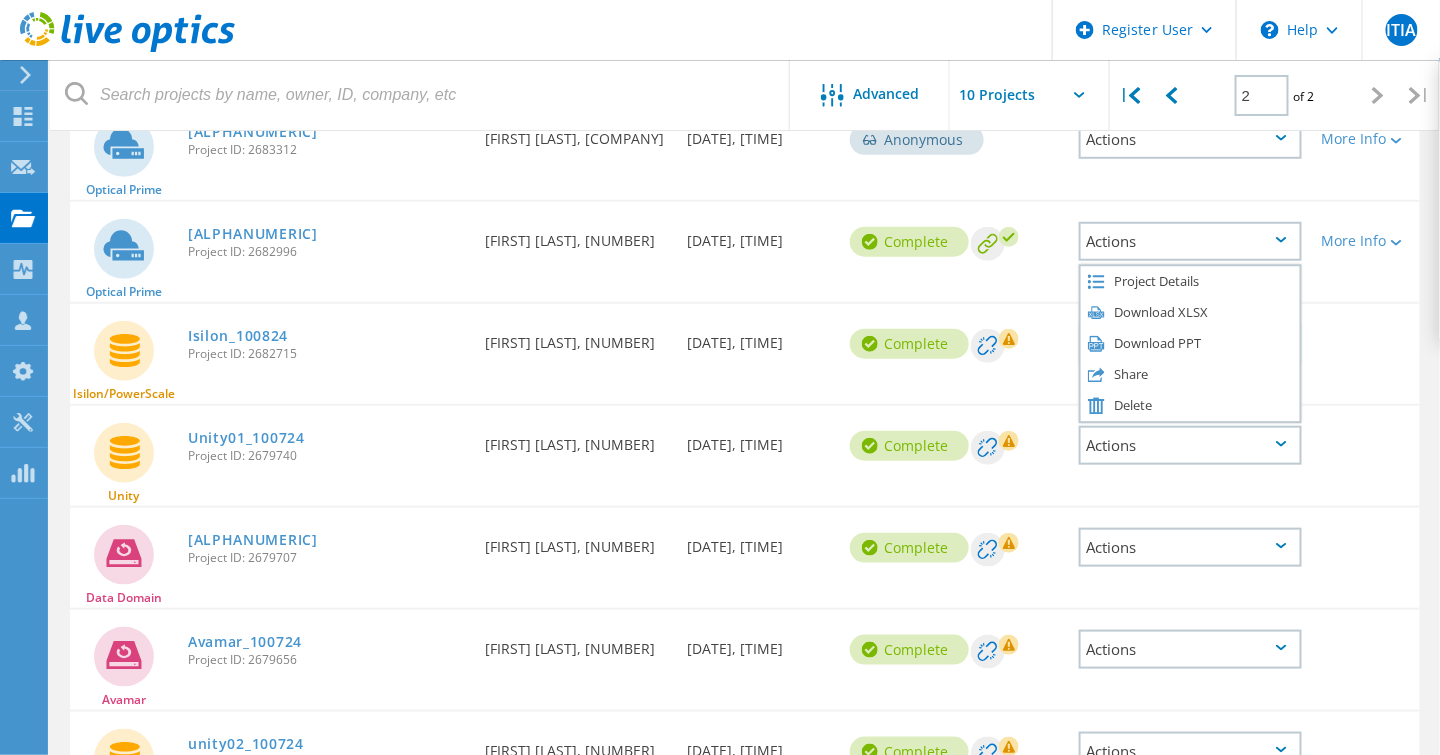 click on "Optical Prime  [ALPHANUMERIC]  Project ID: [NUMBER]  Requested By  [FIRST] [LAST], [NUMBER]  Date Created  [DATE], [TIME]   Complete
Deal Id  Actions   More Info" 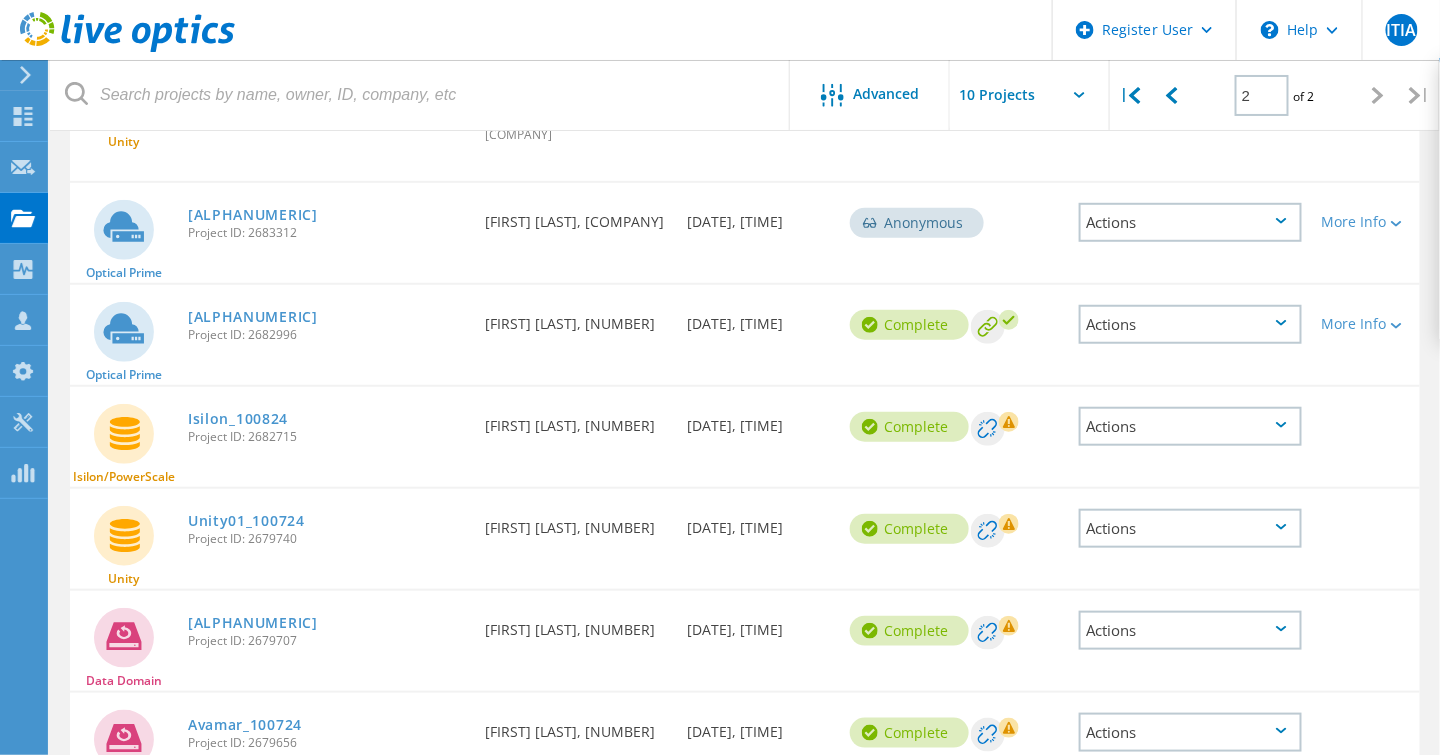 scroll, scrollTop: 300, scrollLeft: 0, axis: vertical 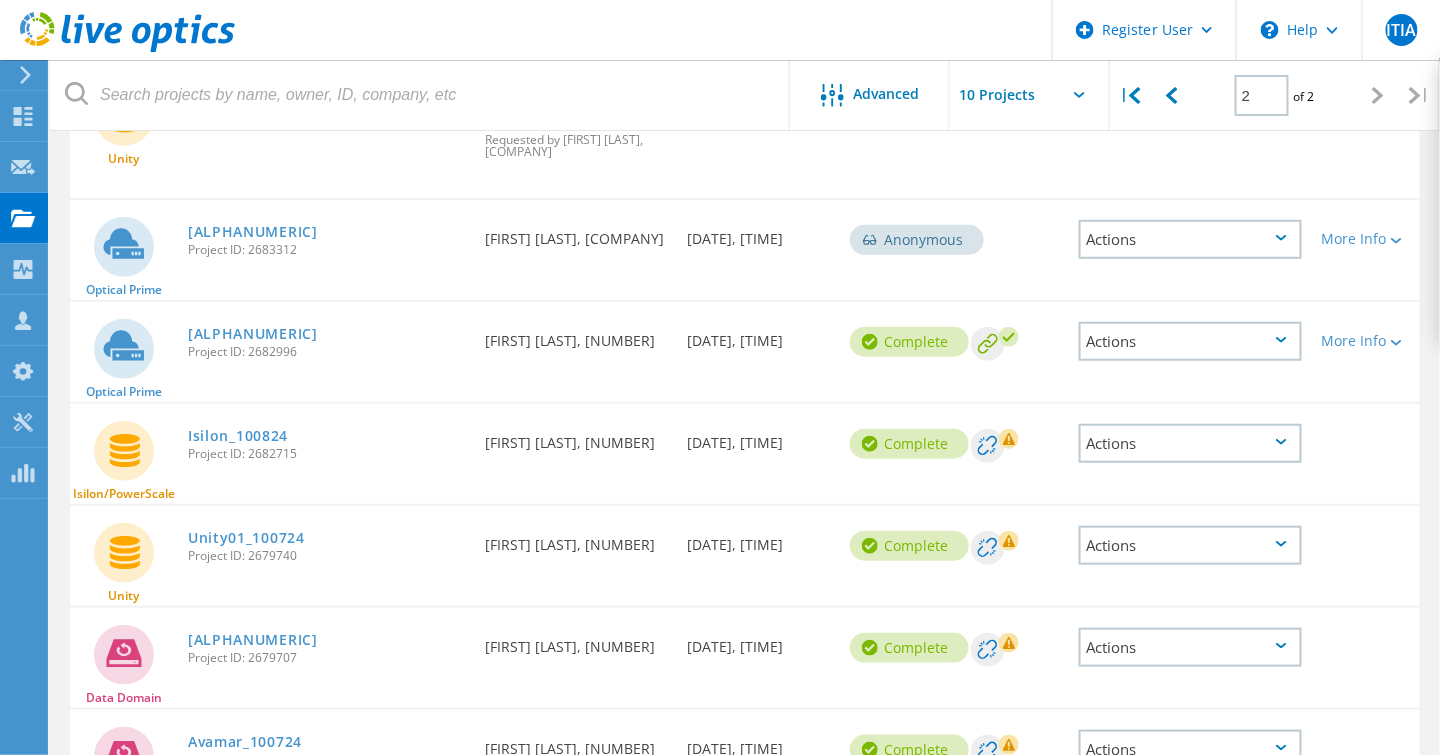 click 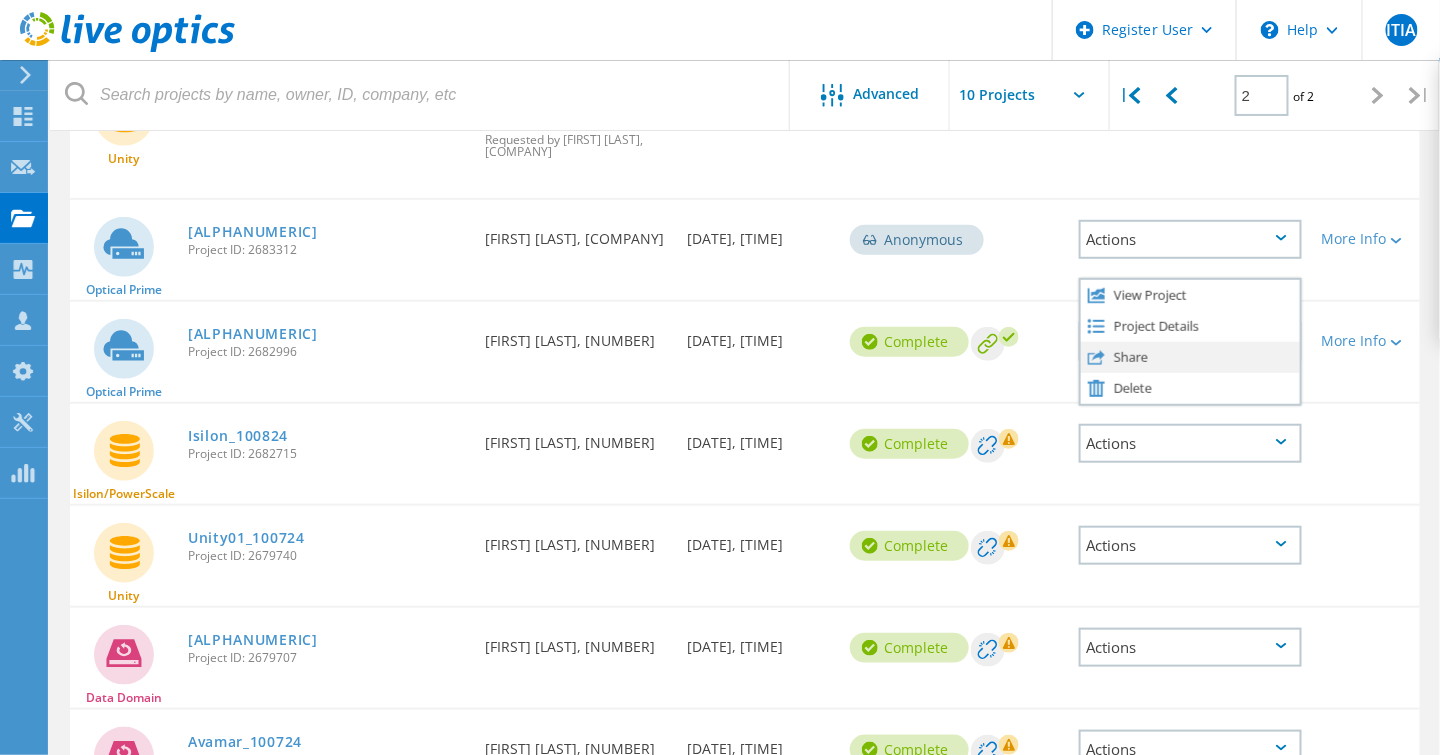 click on "Share" 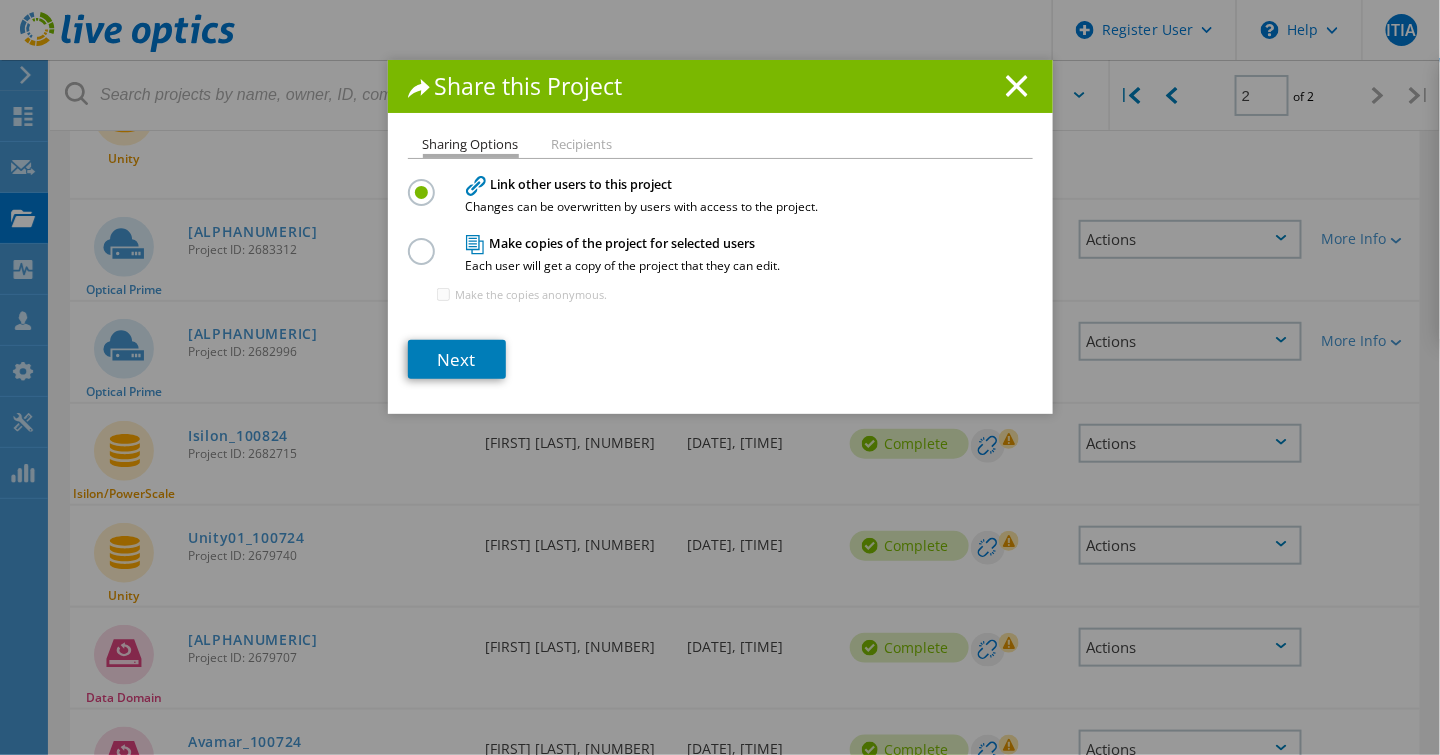 click at bounding box center [425, 240] 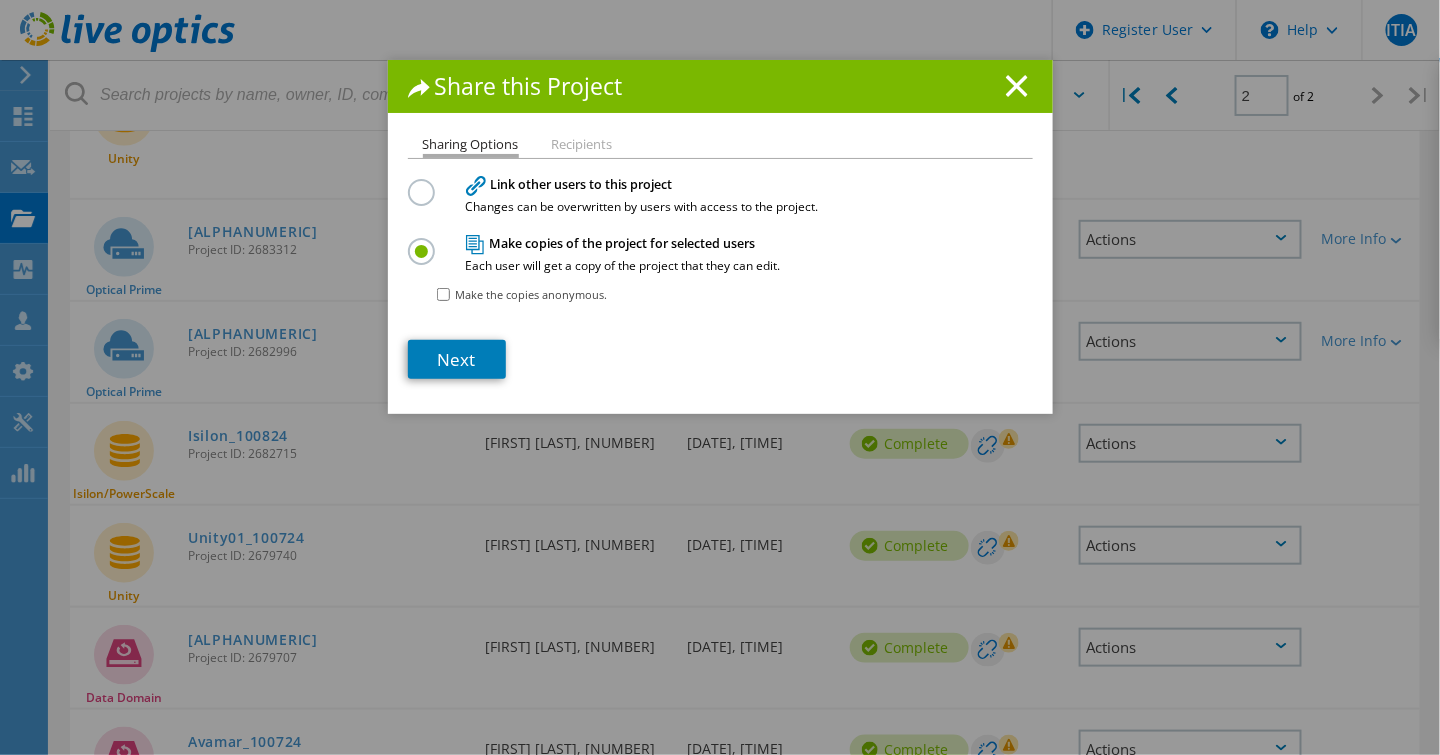 drag, startPoint x: 438, startPoint y: 292, endPoint x: 612, endPoint y: 222, distance: 187.55266 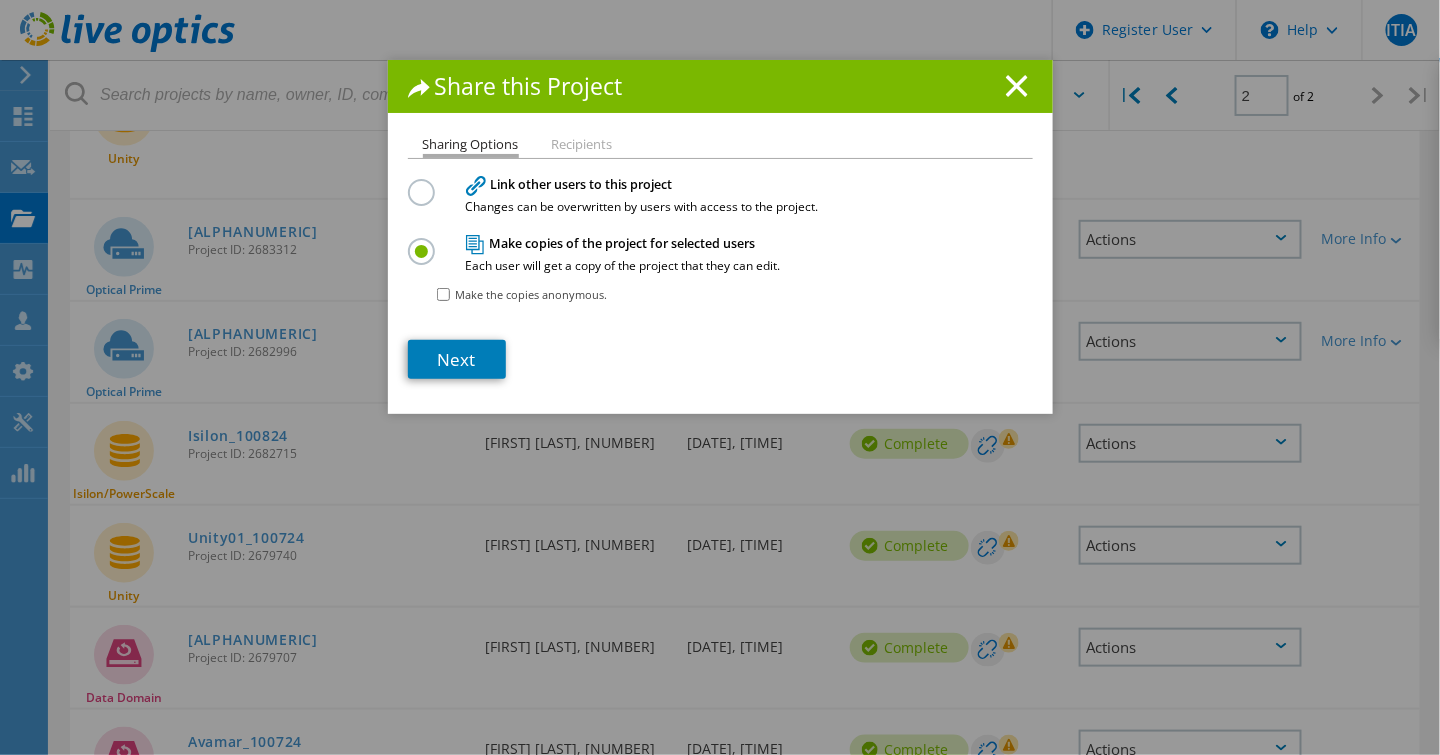 click on "Make the copies anonymous." at bounding box center (443, 294) 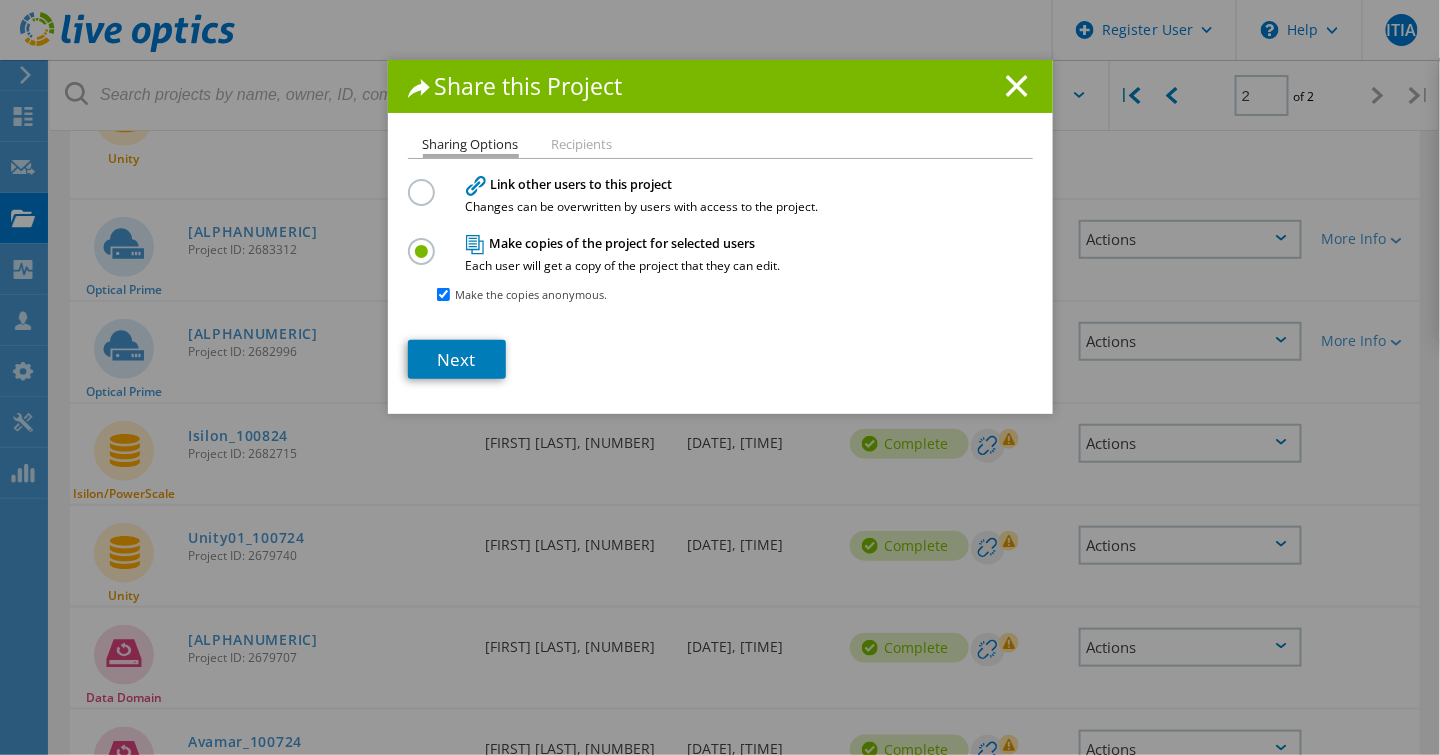 click on "Make the copies anonymous." at bounding box center [443, 294] 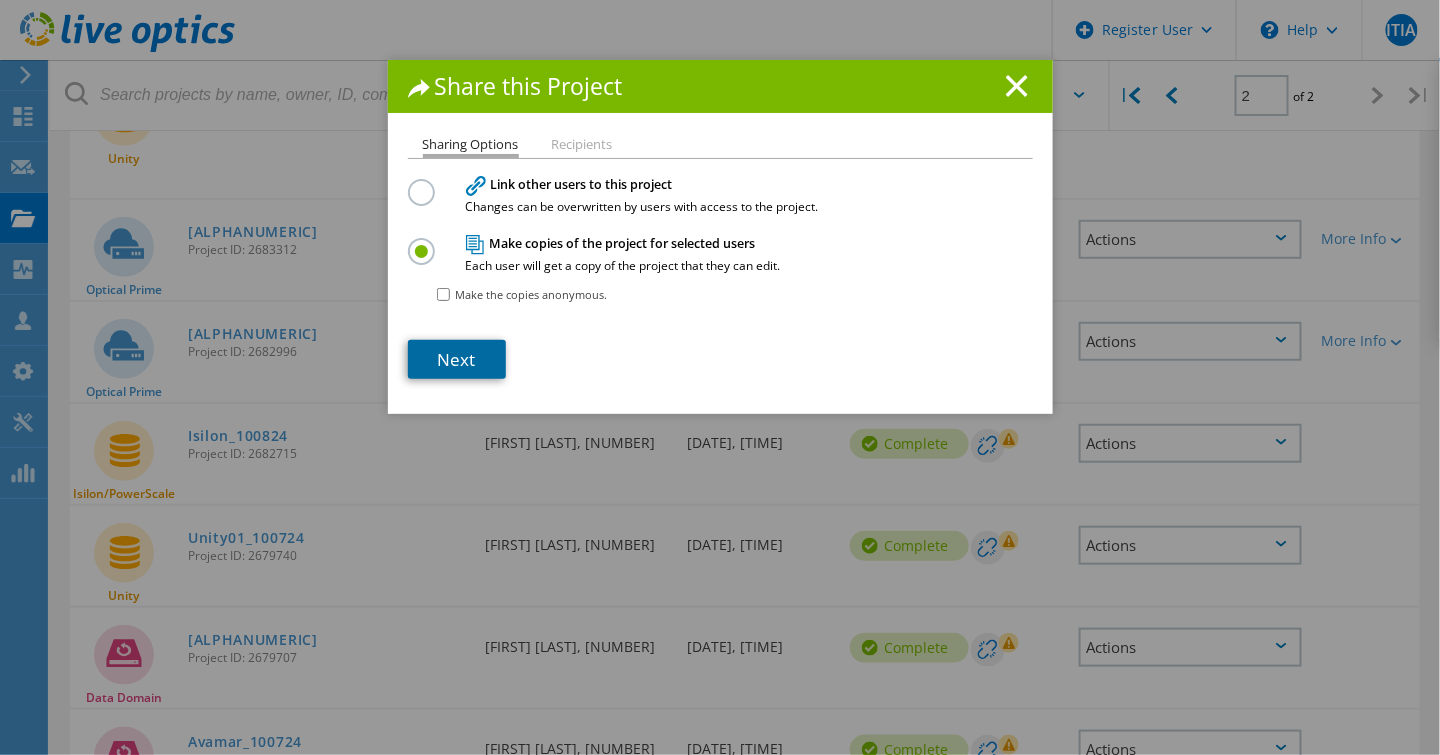 click on "Next" at bounding box center [457, 359] 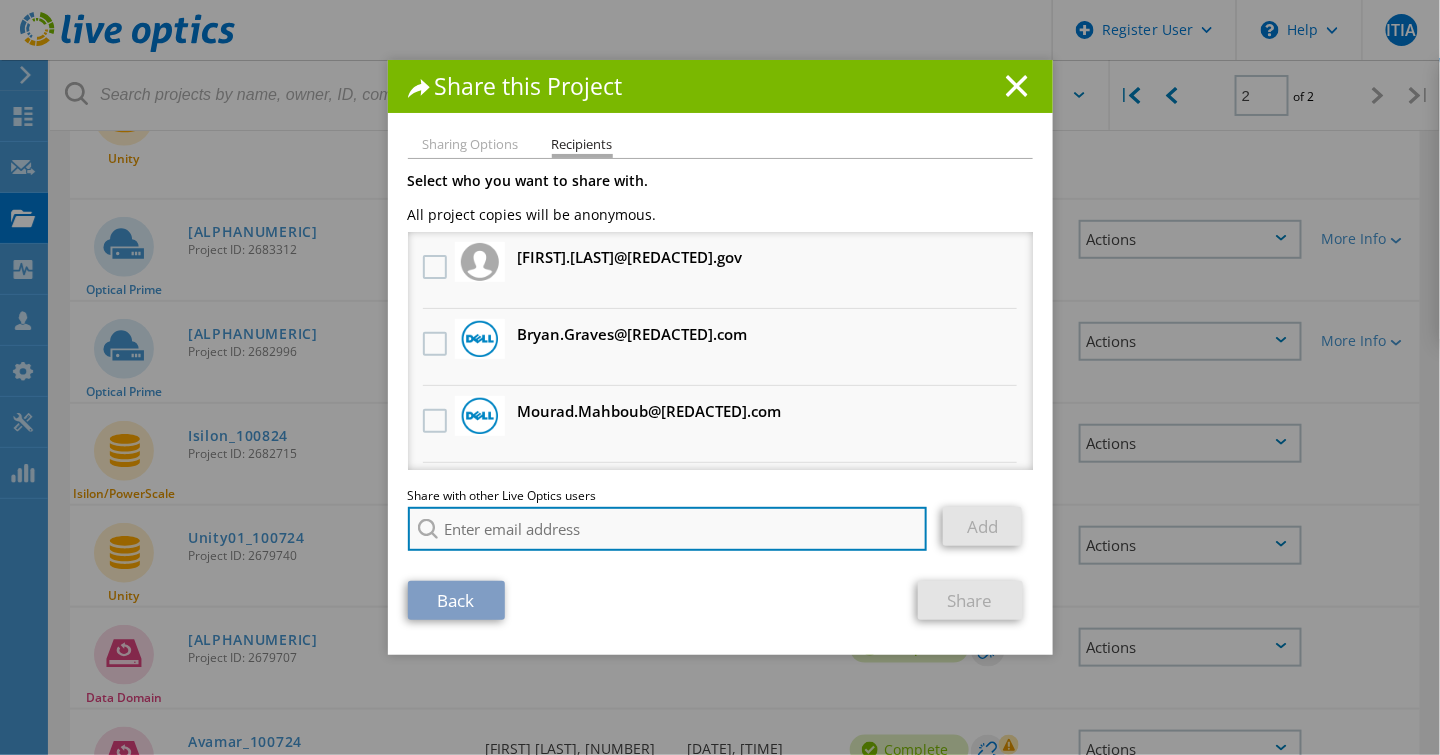 click at bounding box center (668, 529) 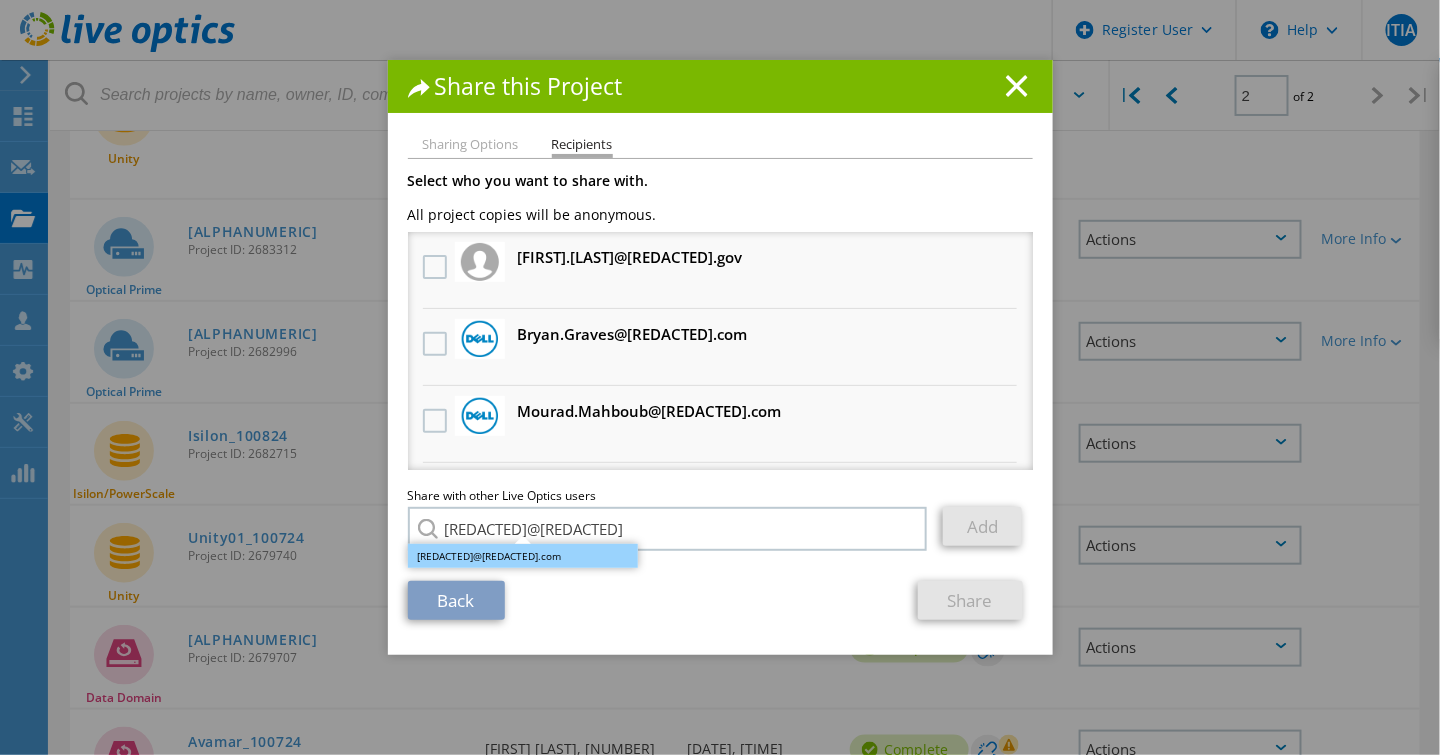 click on "[REDACTED]@[REDACTED].com" at bounding box center [523, 556] 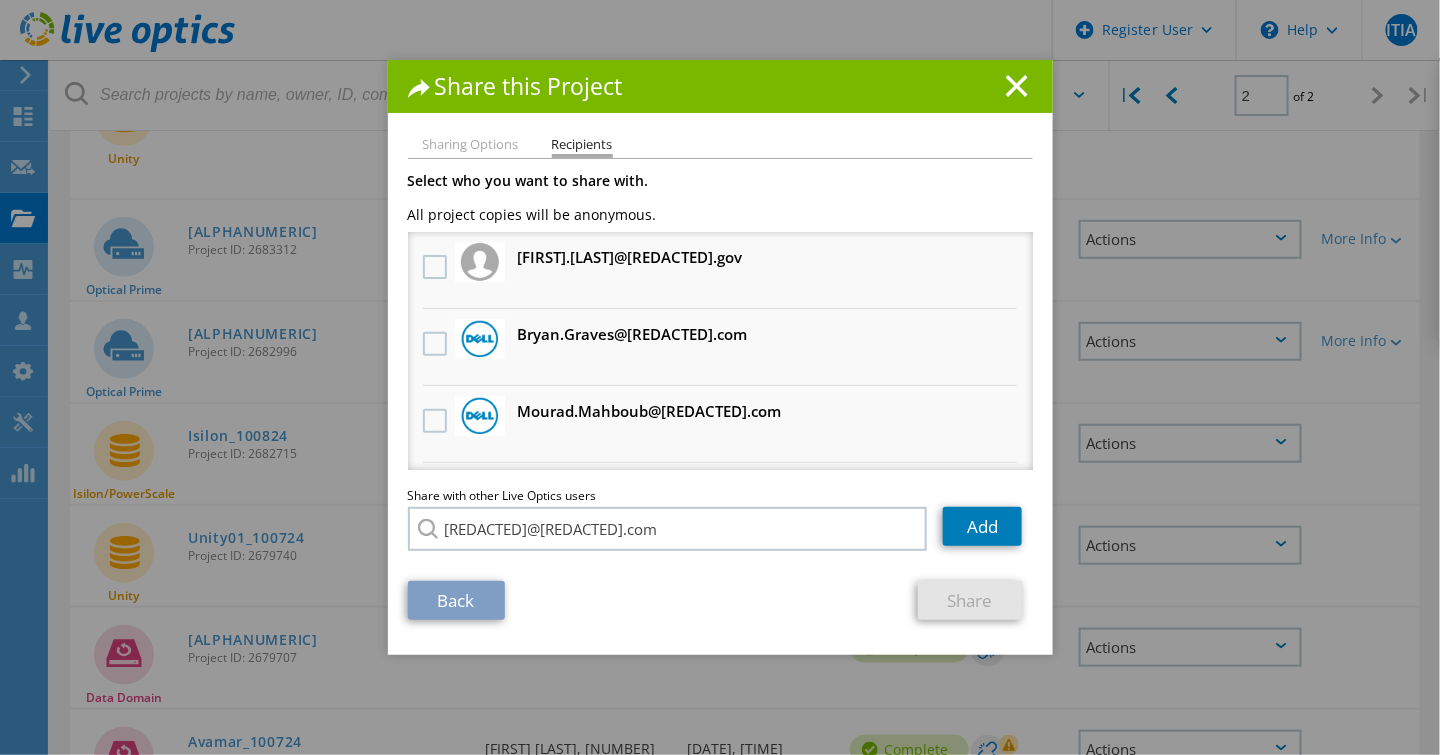 click on "Back" at bounding box center [456, 600] 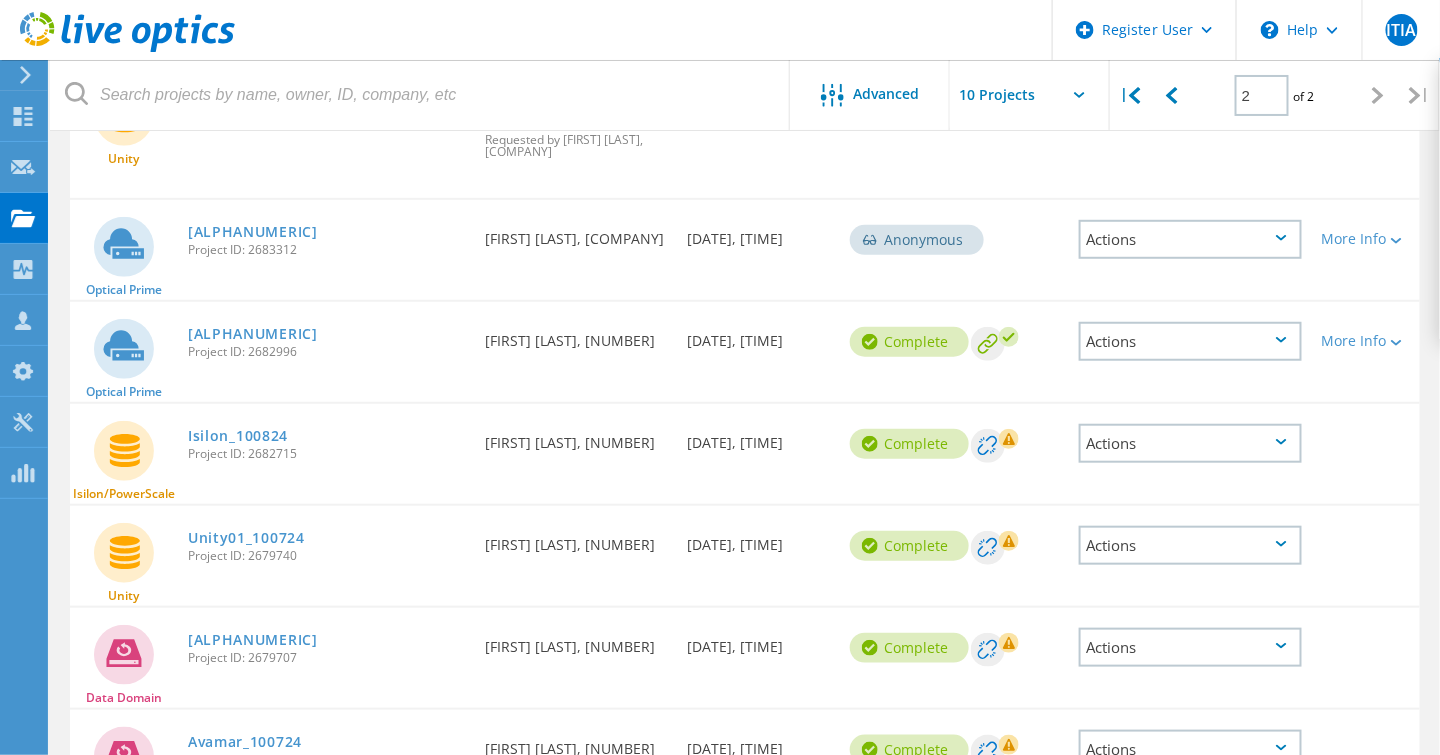 click on "Actions" 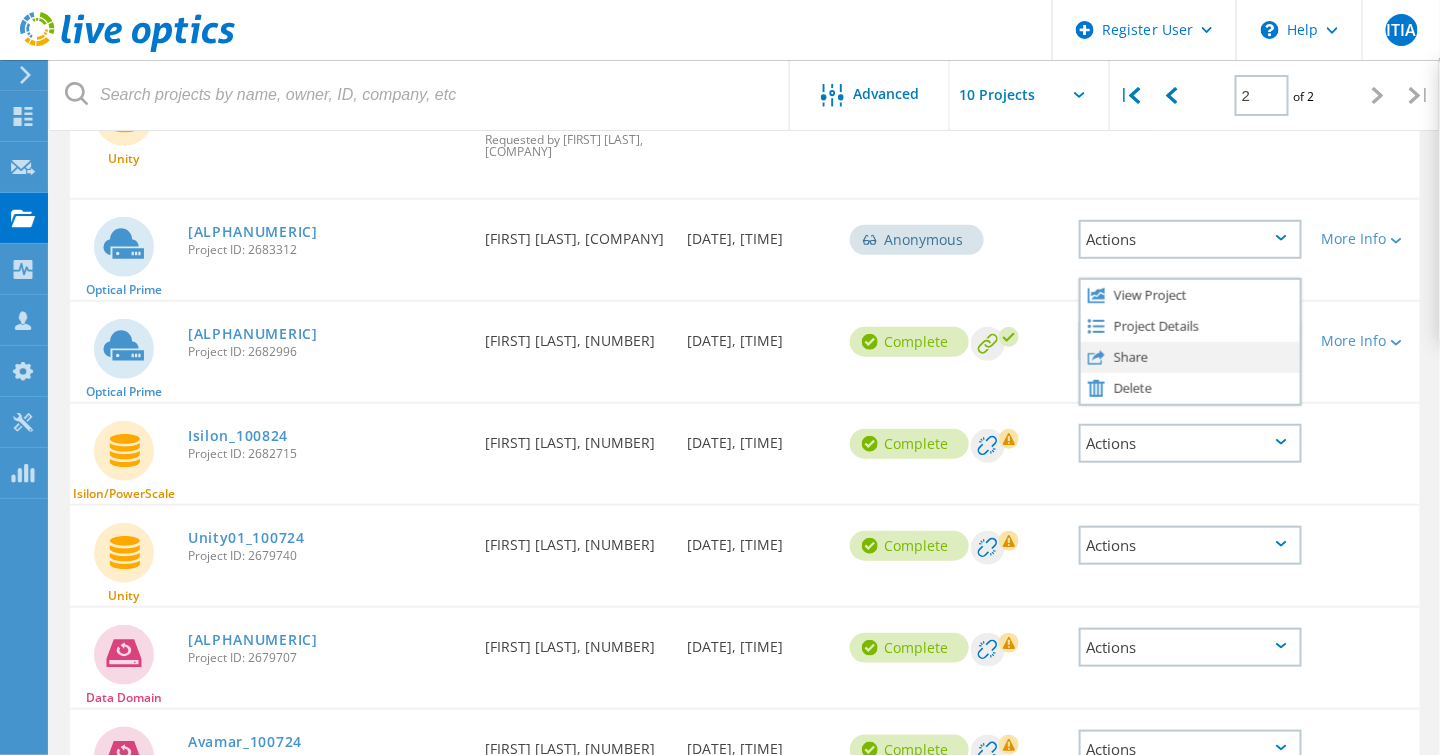 click on "Share" 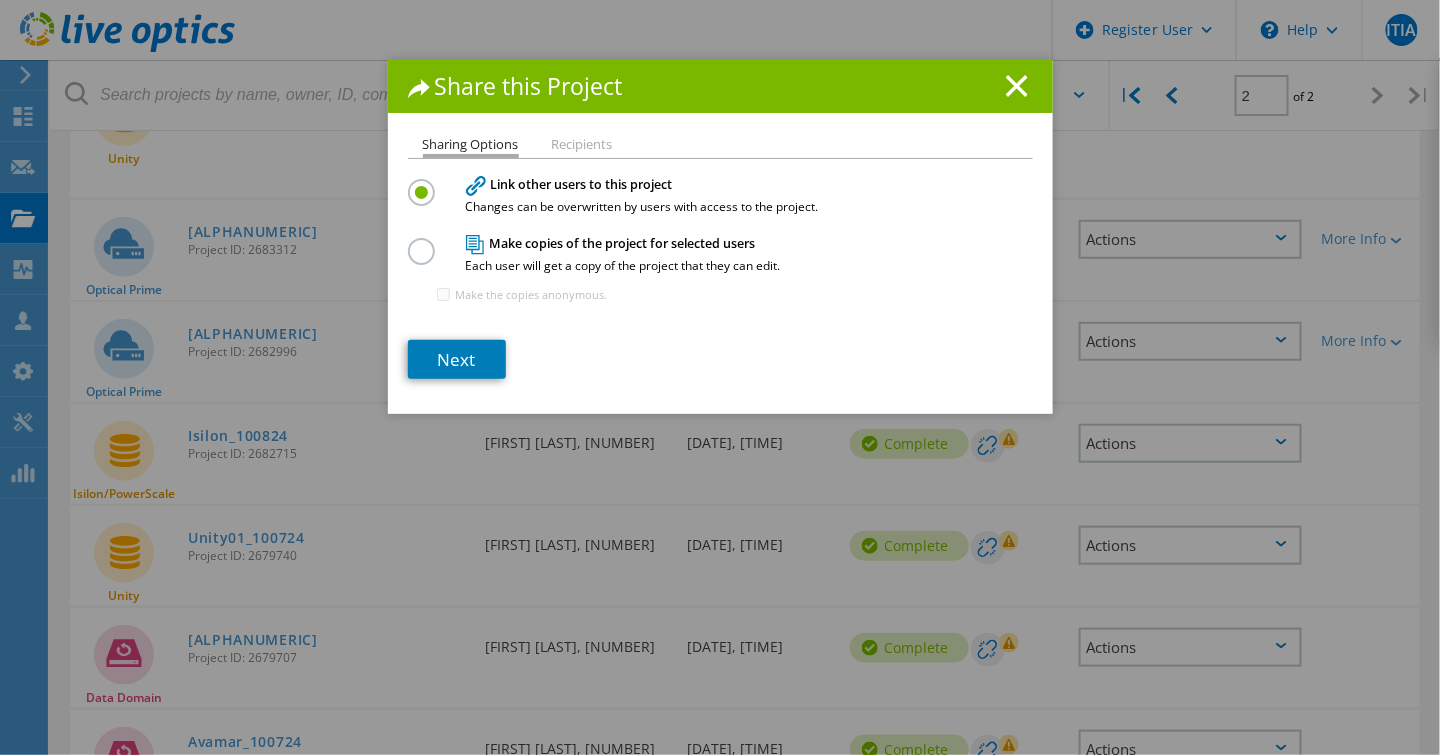 click at bounding box center [425, 240] 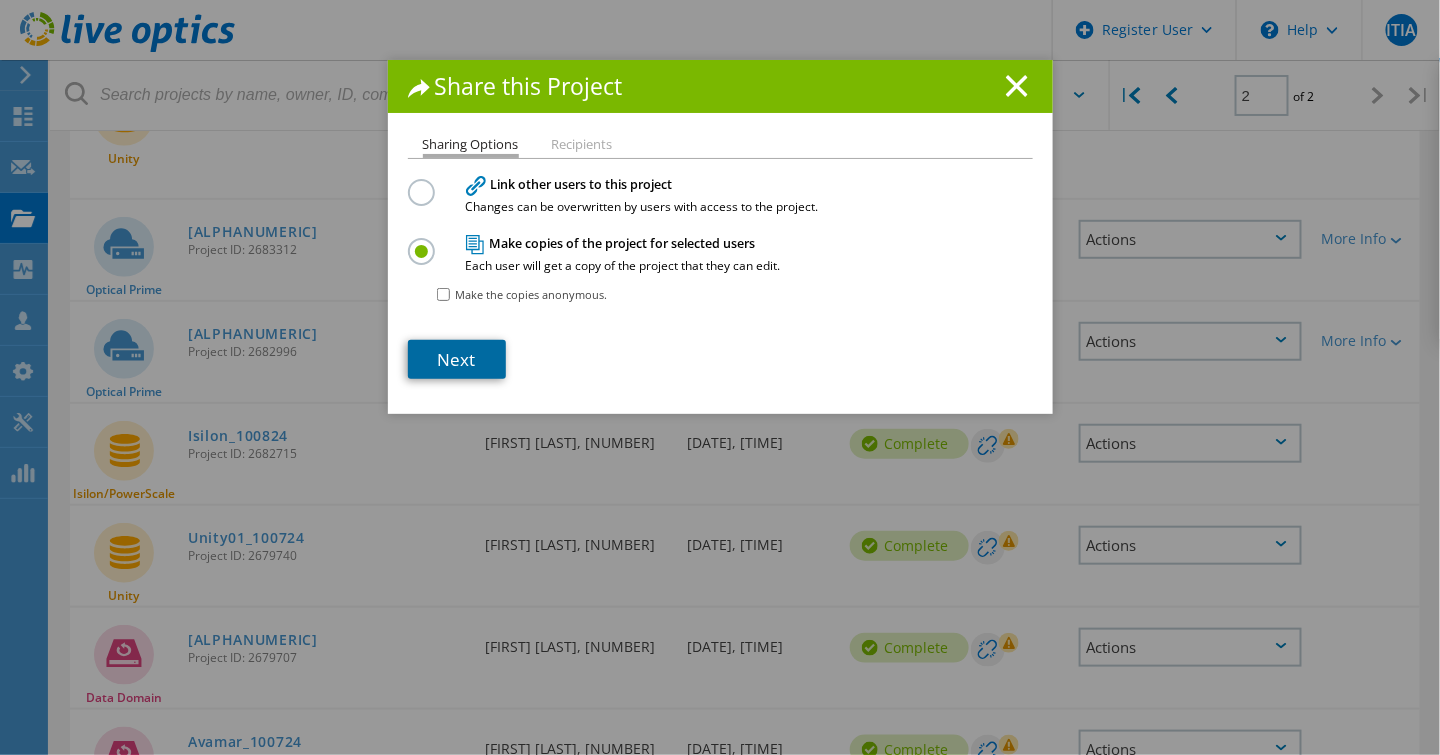 click on "Next" at bounding box center [457, 359] 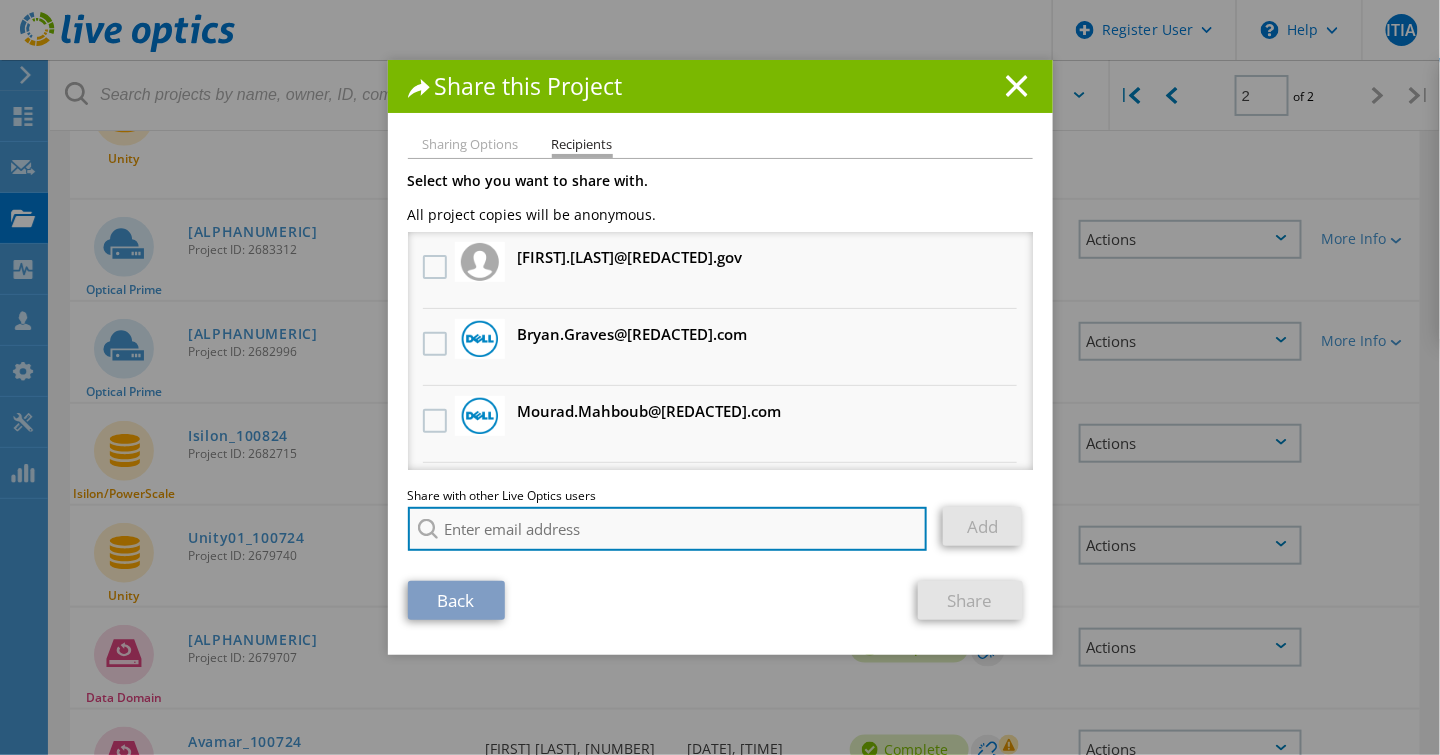 click at bounding box center [668, 529] 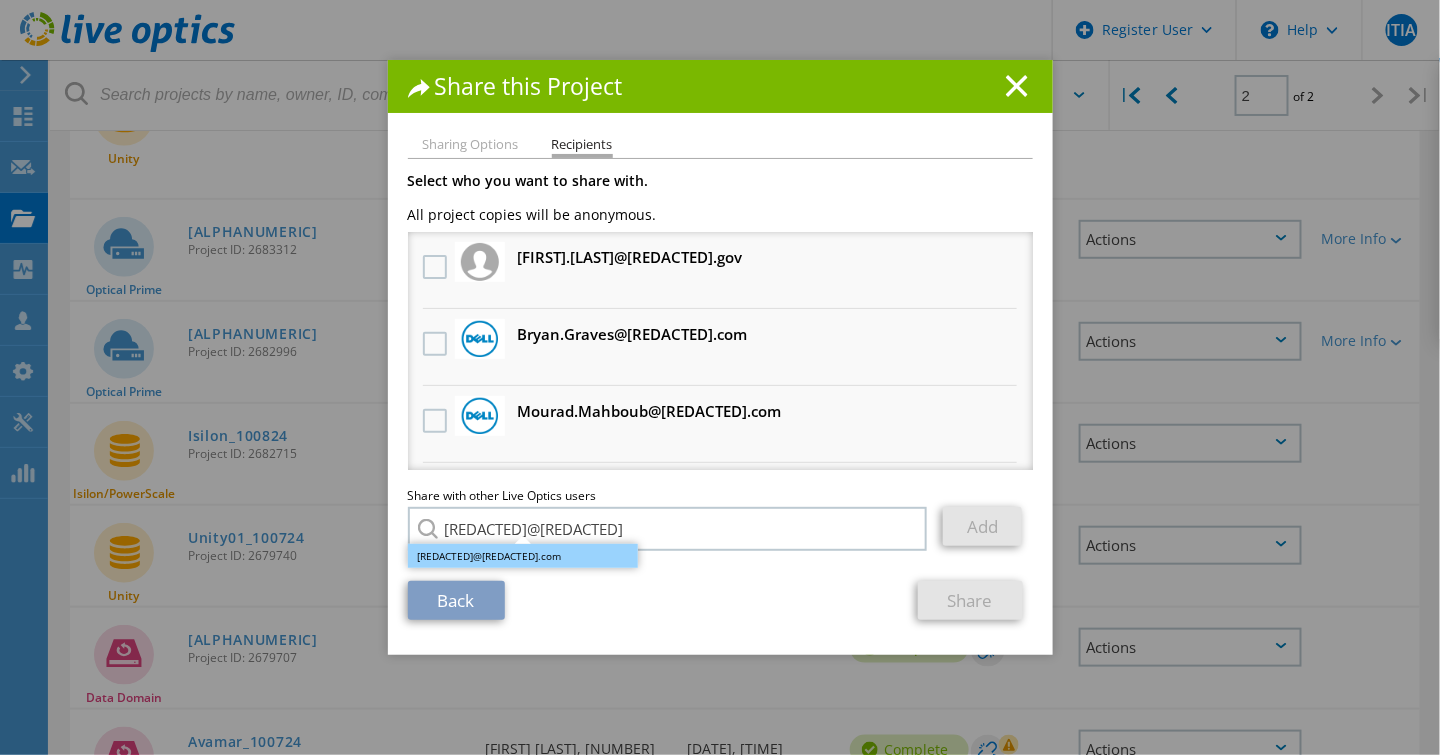 click on "[REDACTED]@[REDACTED].com" at bounding box center (523, 556) 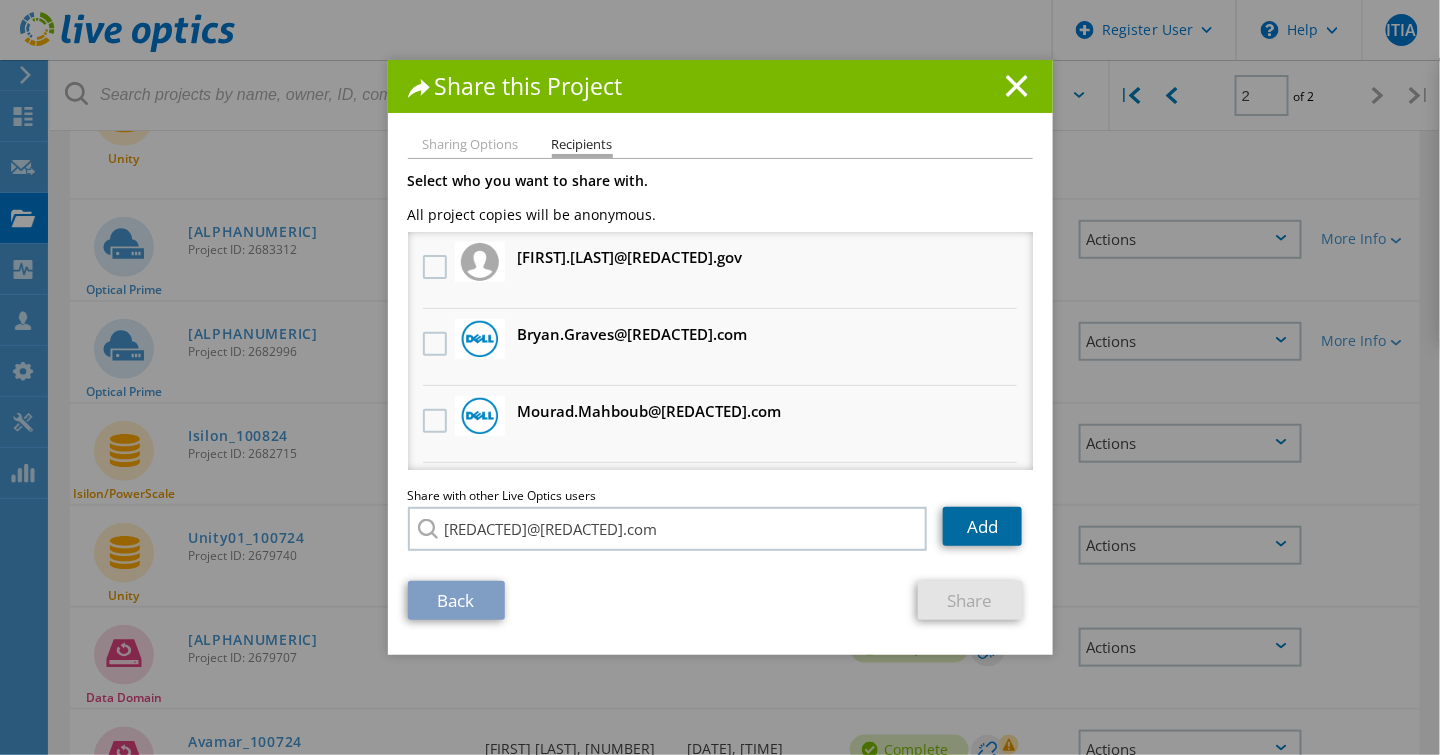 click on "Add" at bounding box center [982, 526] 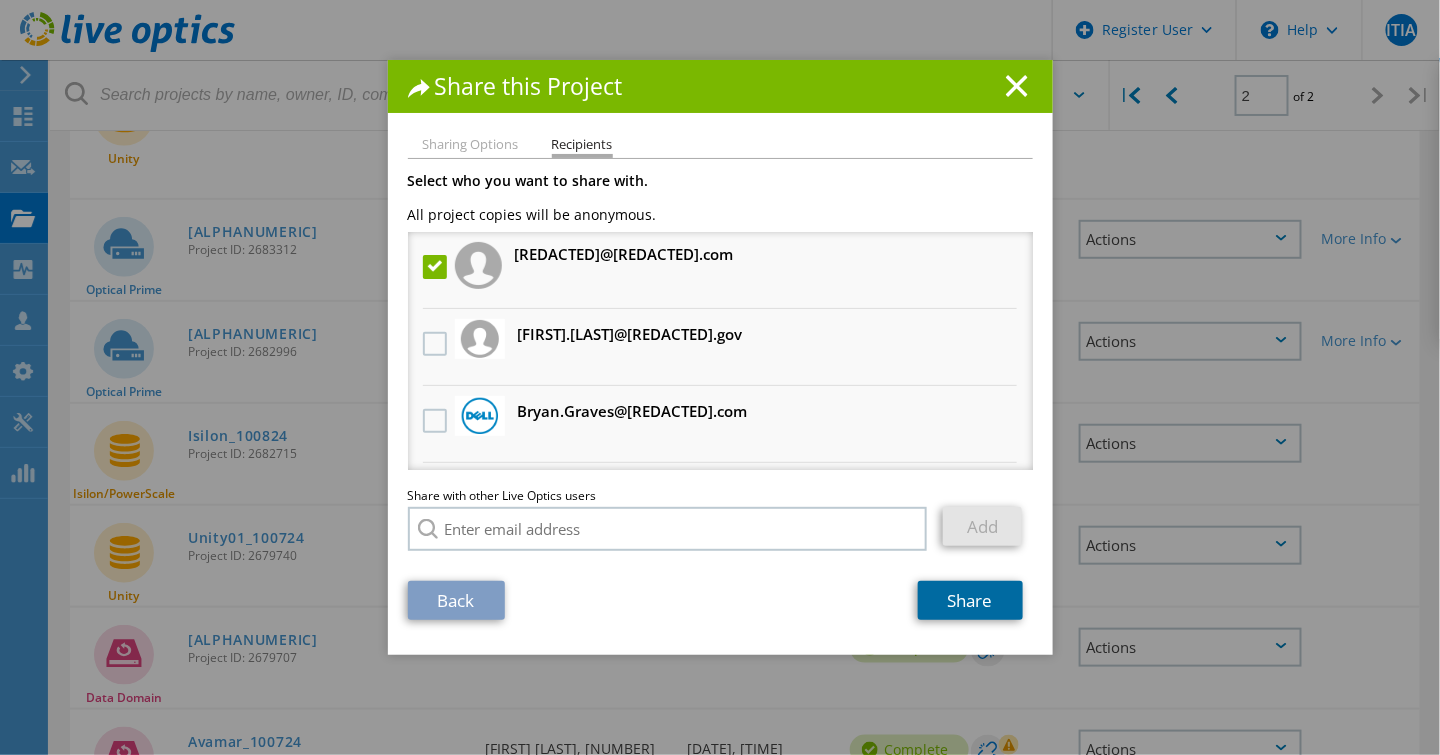 click on "Share" at bounding box center (970, 600) 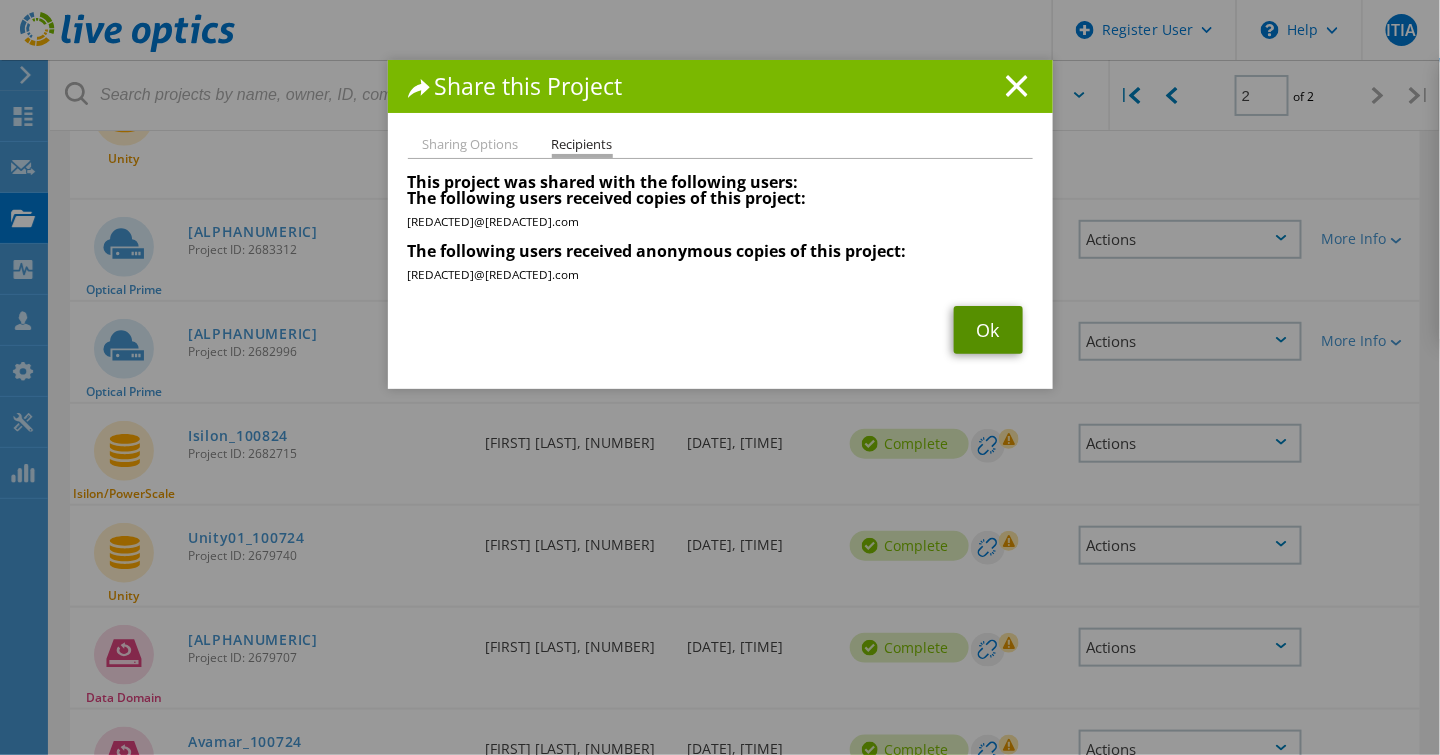 click on "Ok" at bounding box center [988, 330] 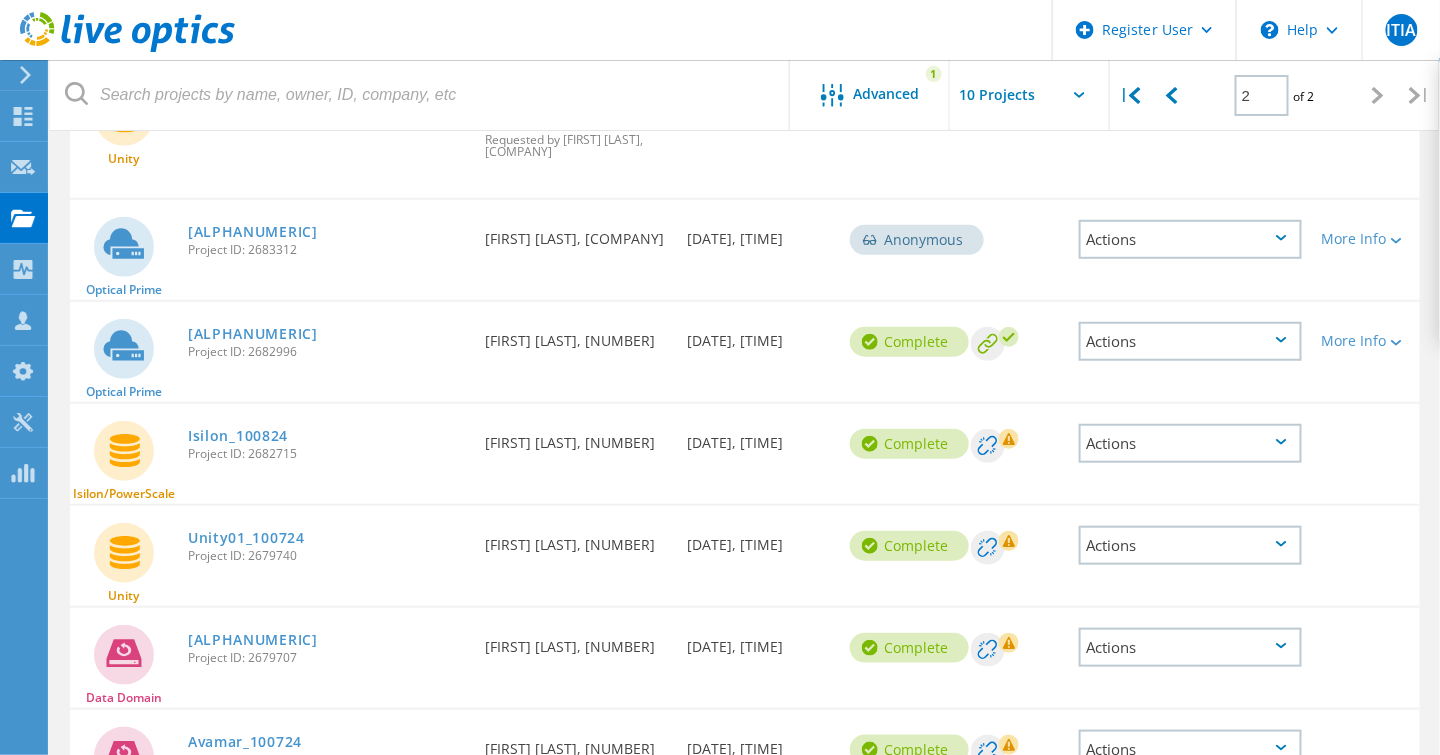 click on "Actions" 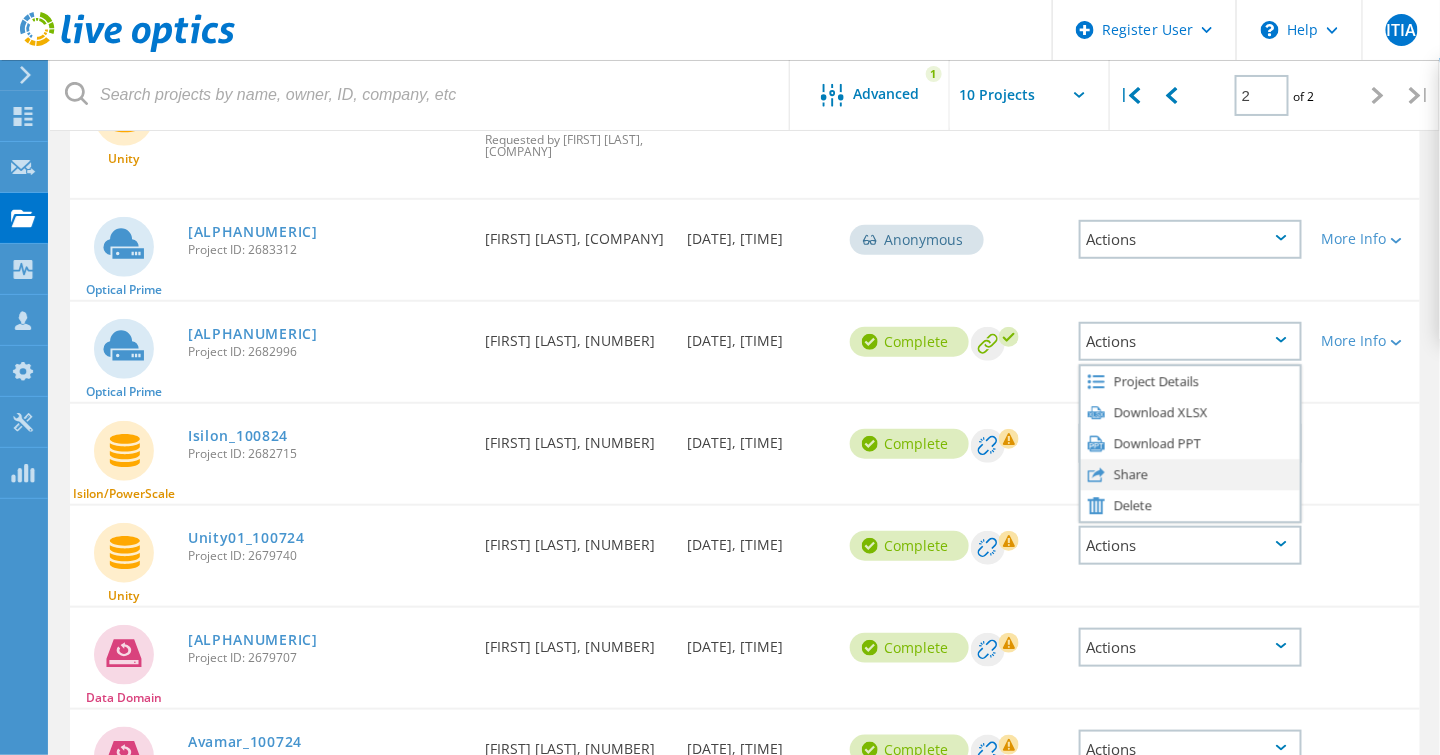 click on "Share" 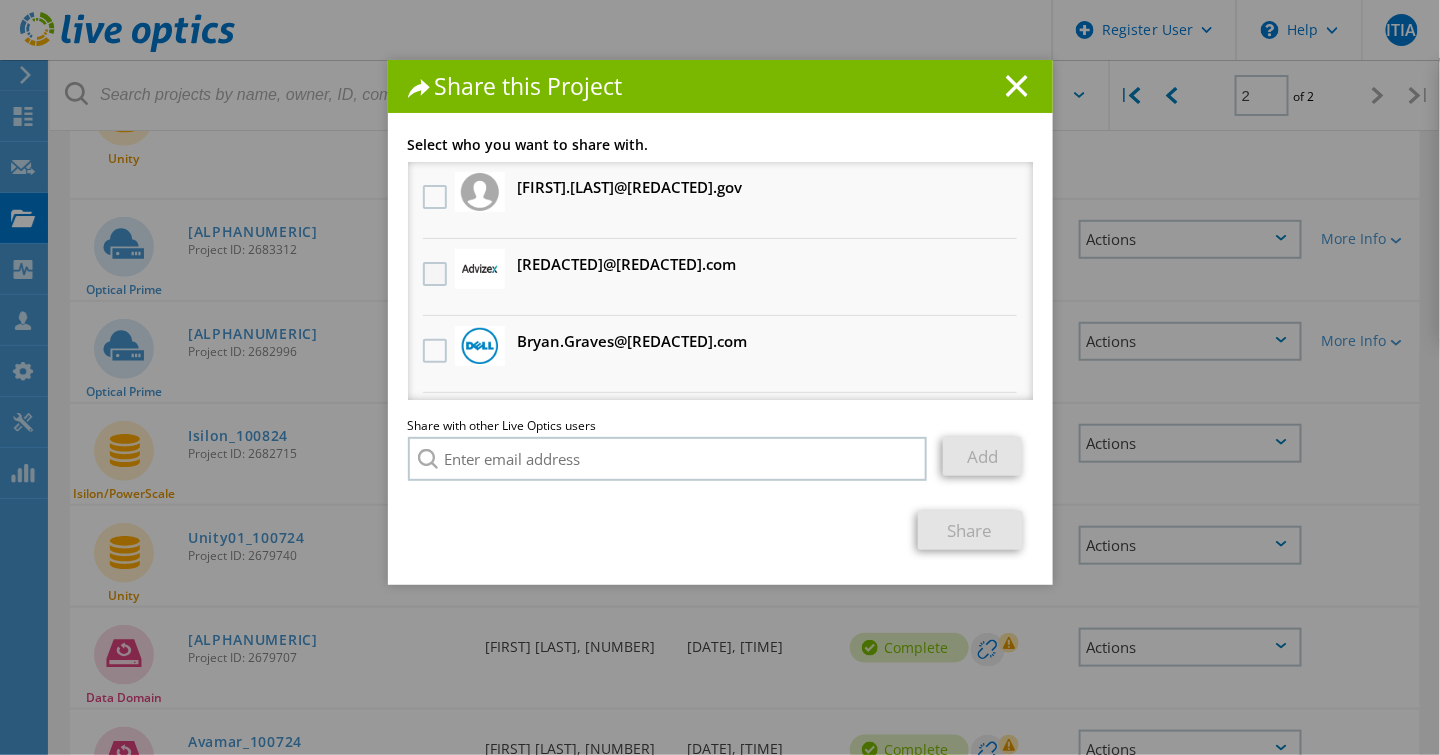 click at bounding box center (437, 274) 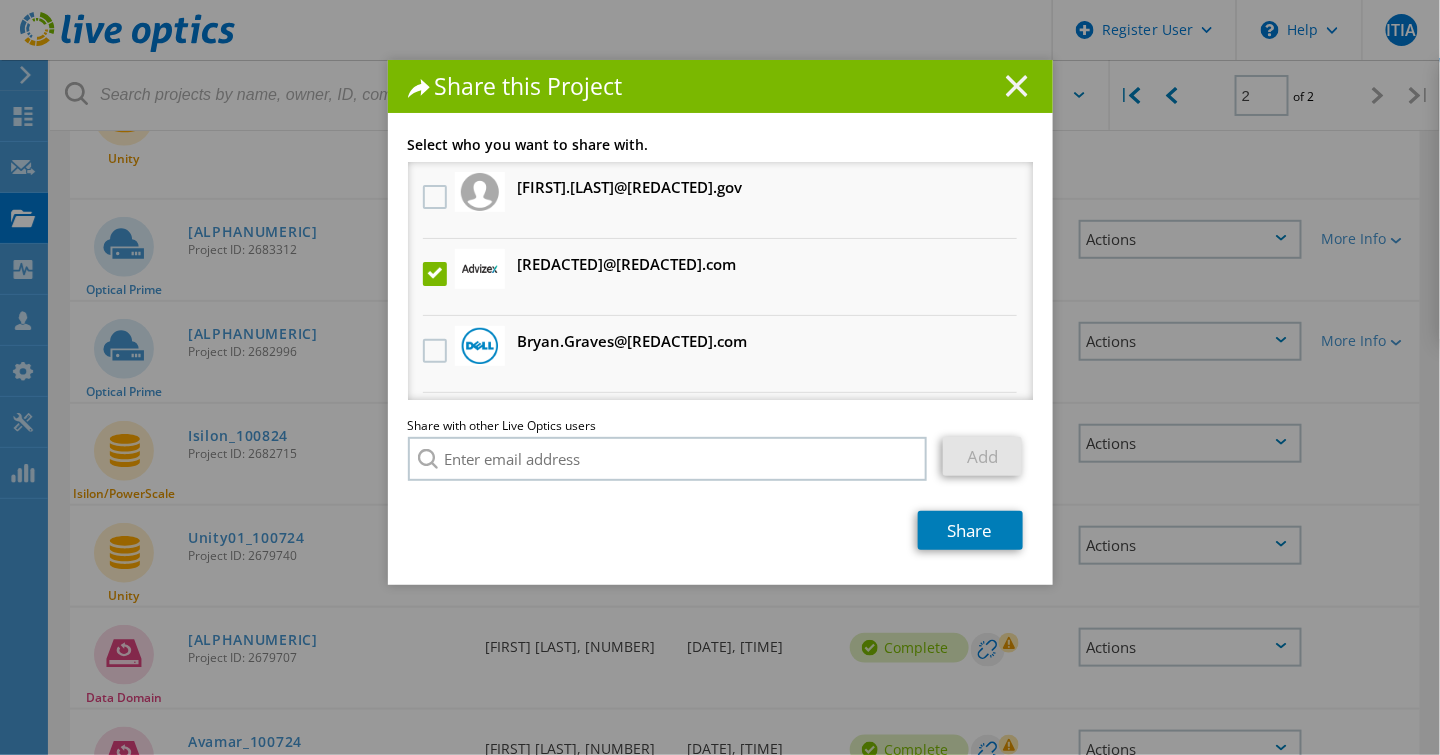 click 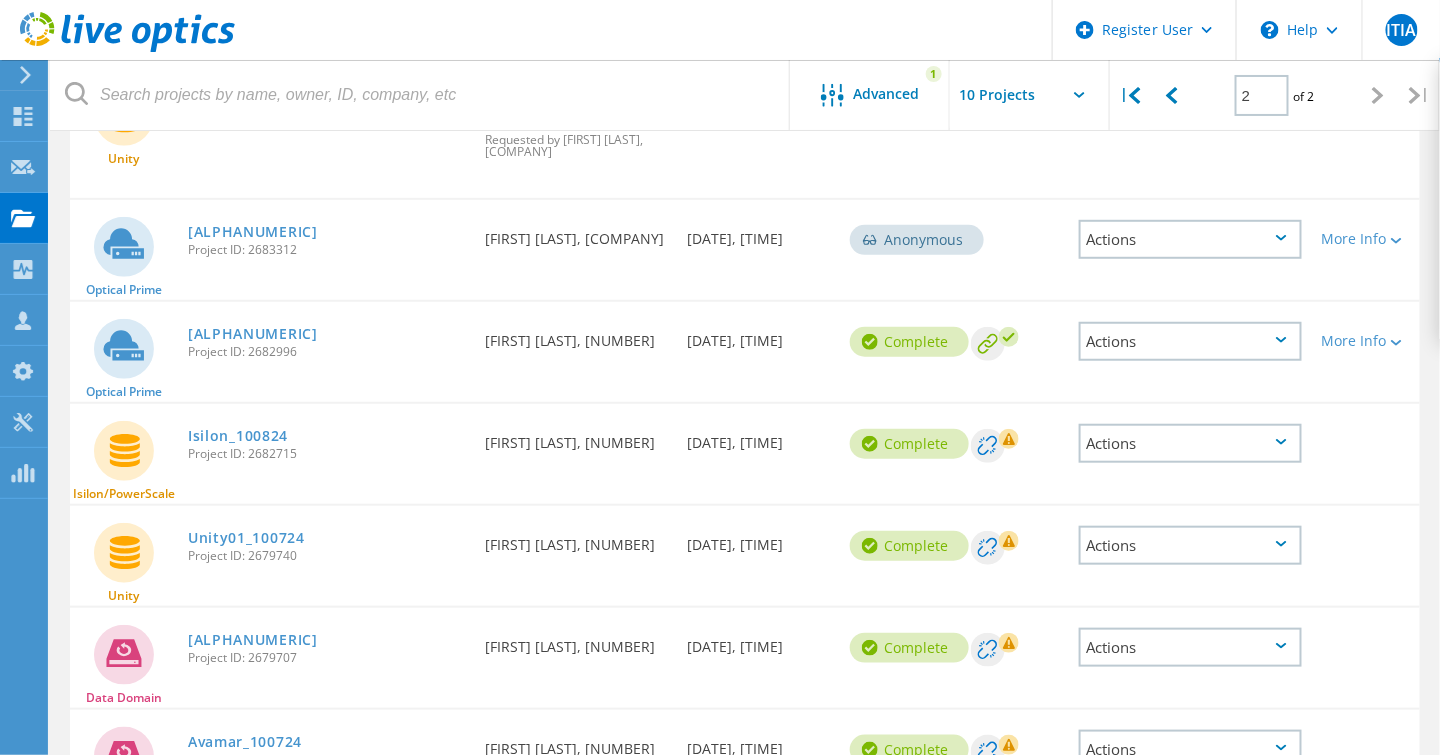 click on "Actions" 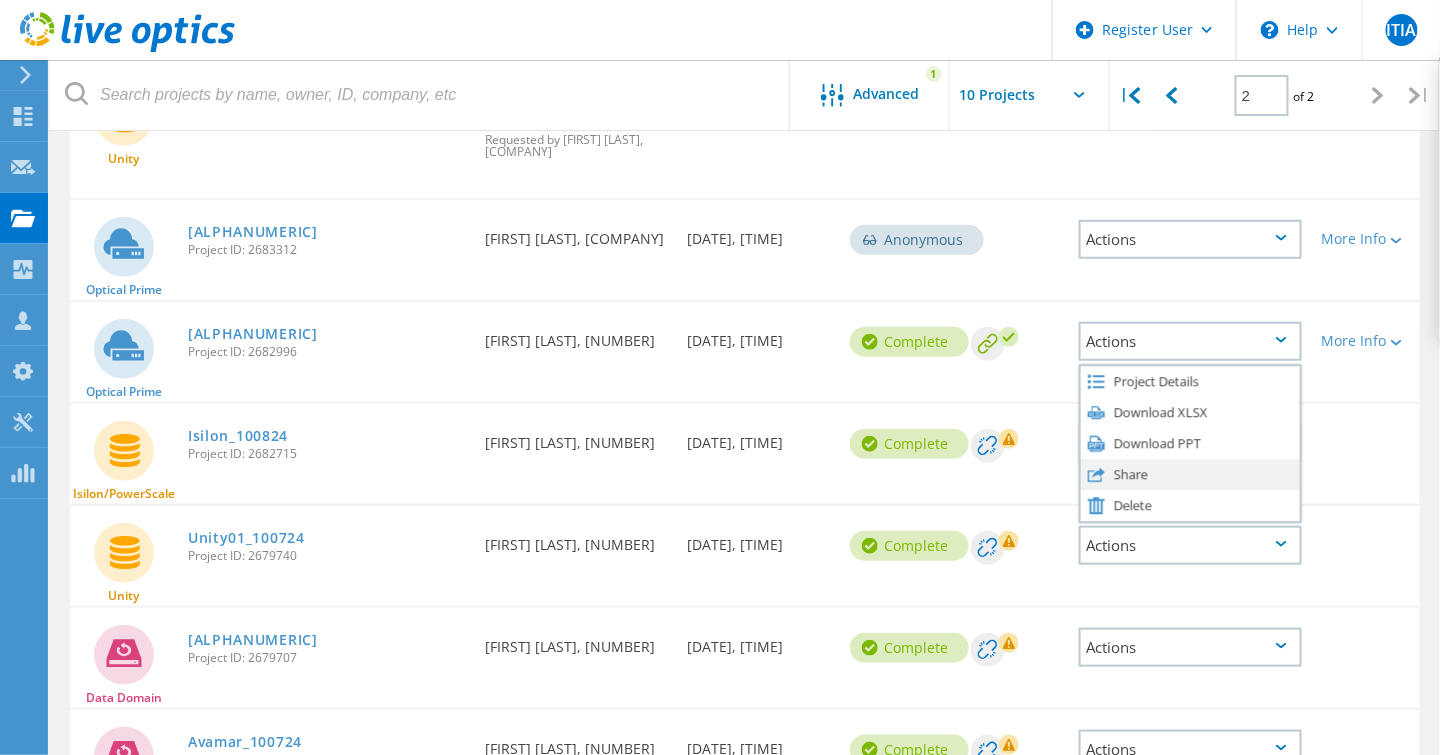 click on "Share" 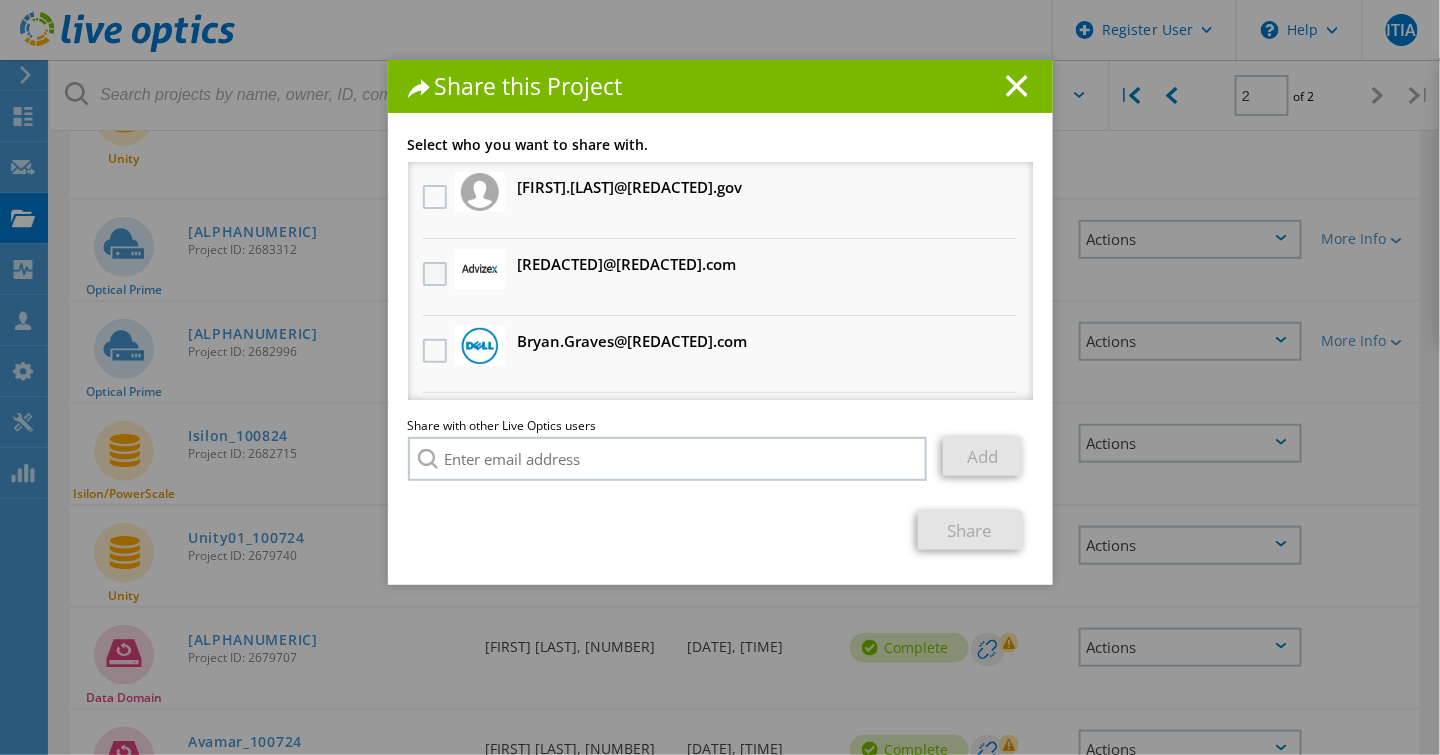 click at bounding box center [437, 274] 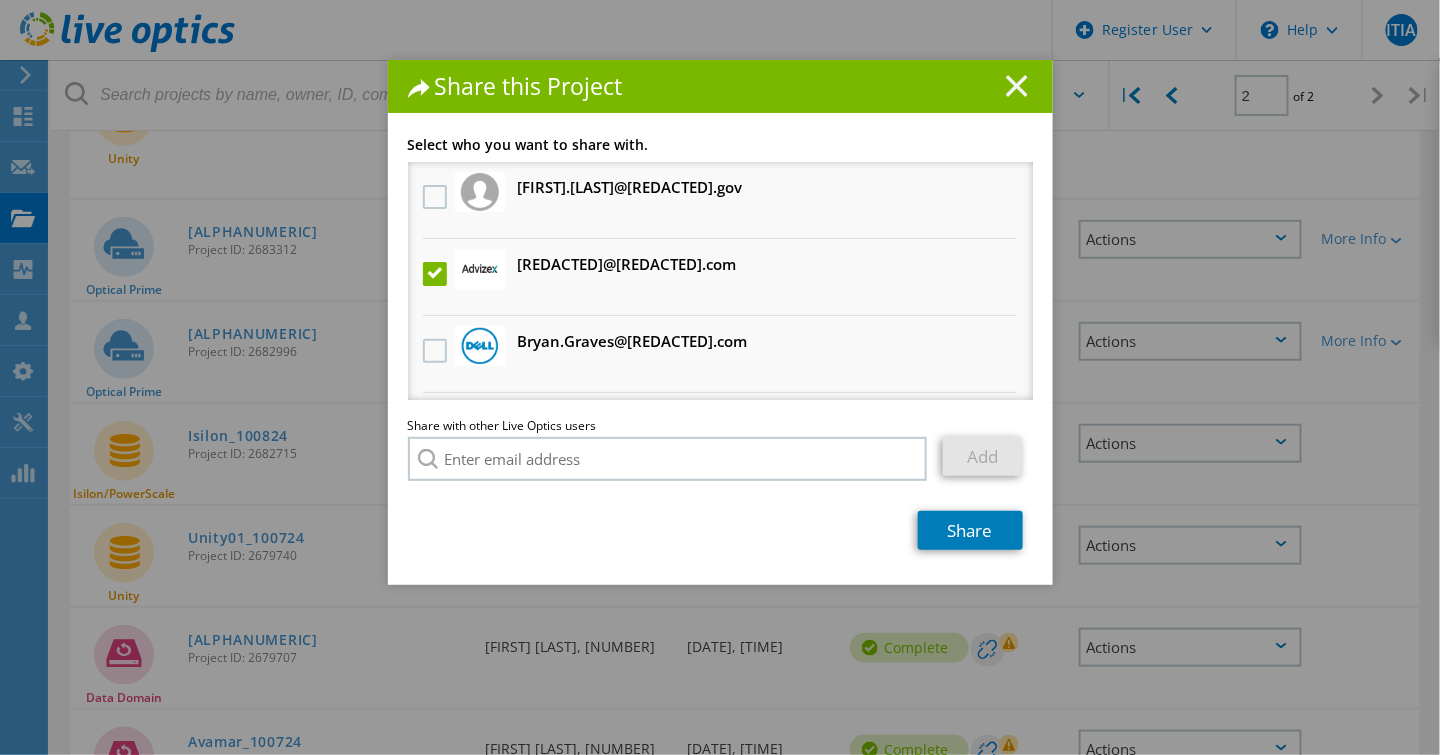 click 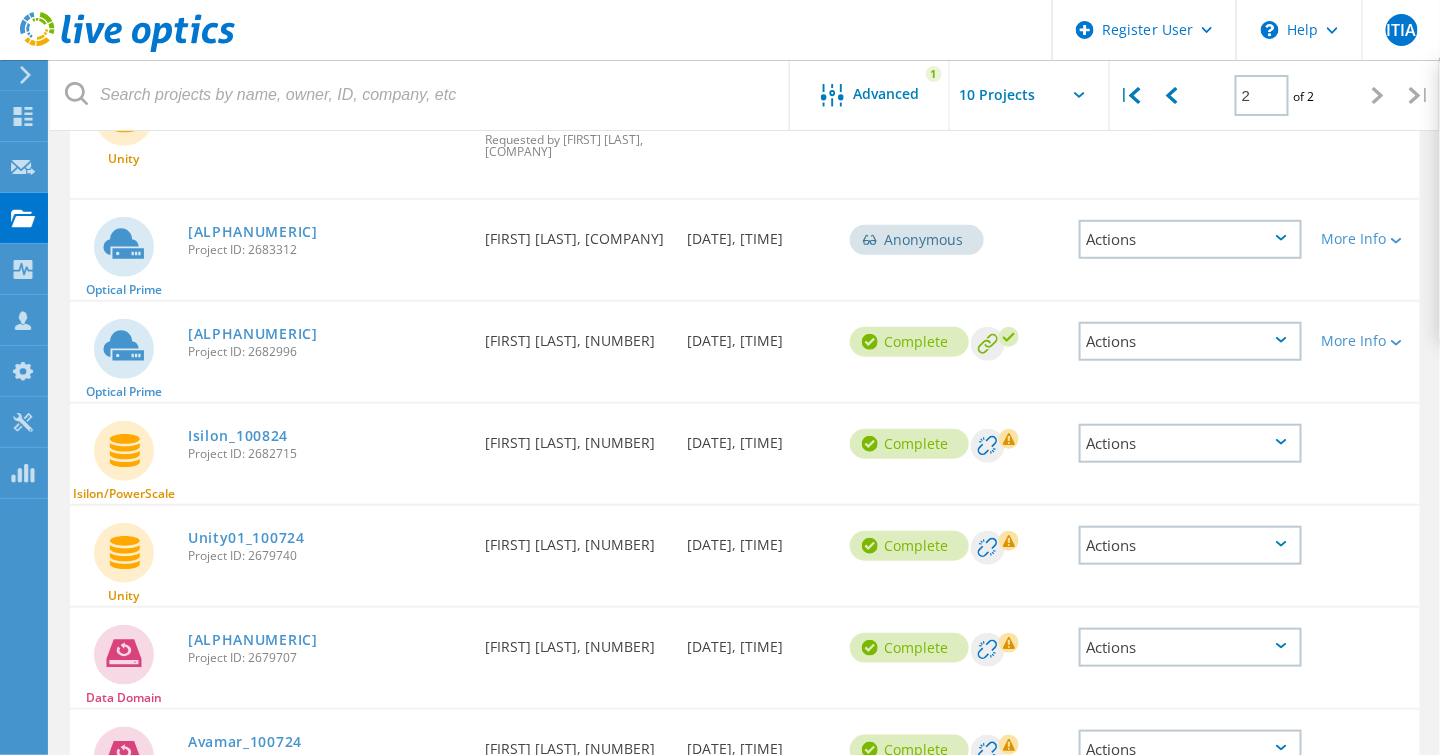 click on "Actions" 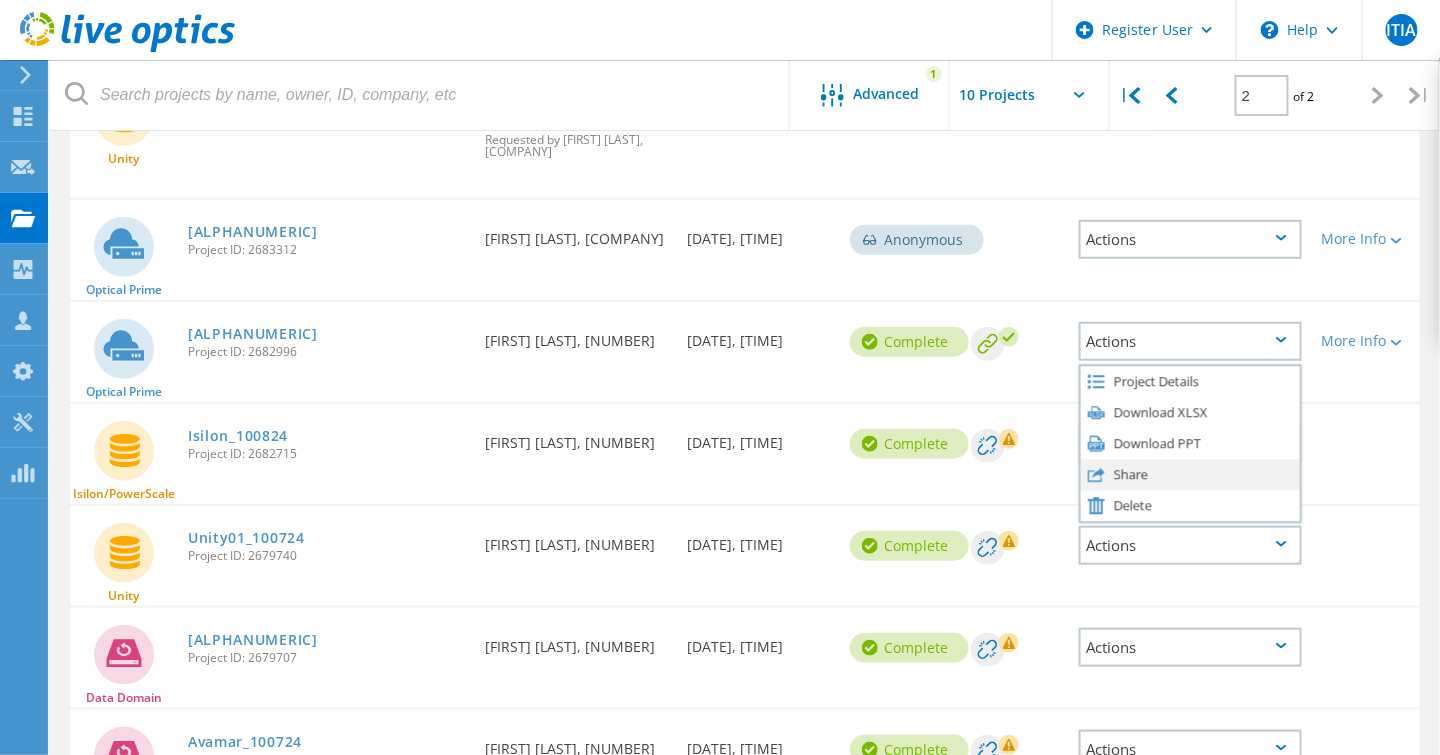 click on "Share" 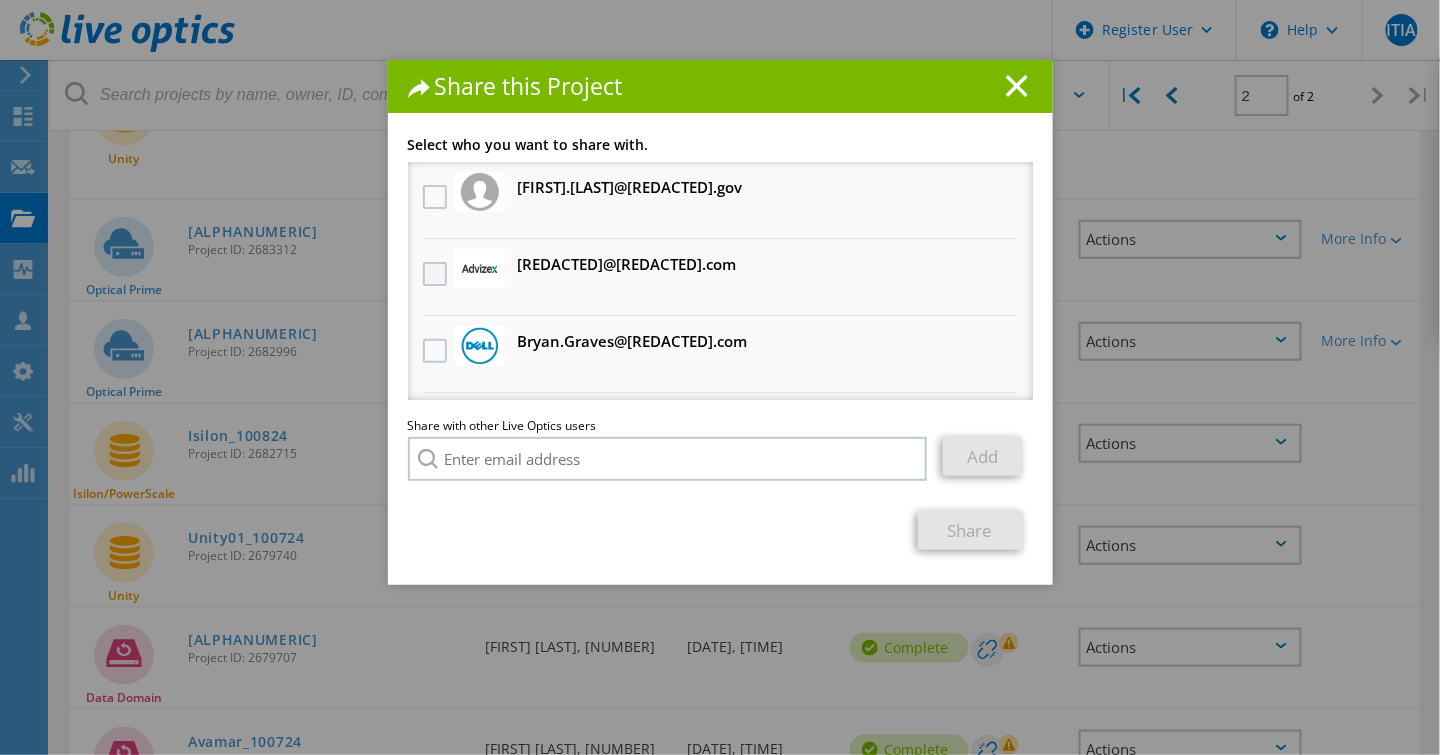 click at bounding box center (437, 274) 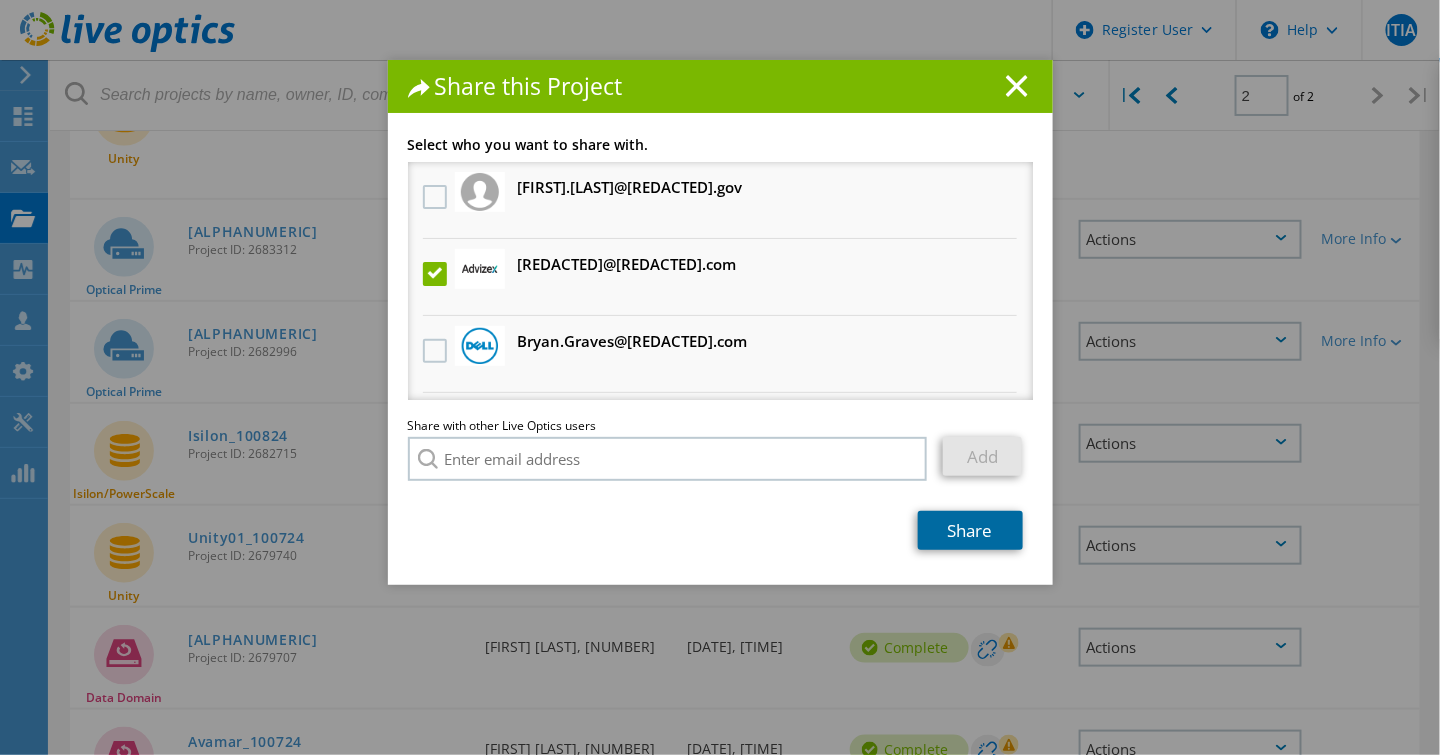 click on "Share" at bounding box center (970, 530) 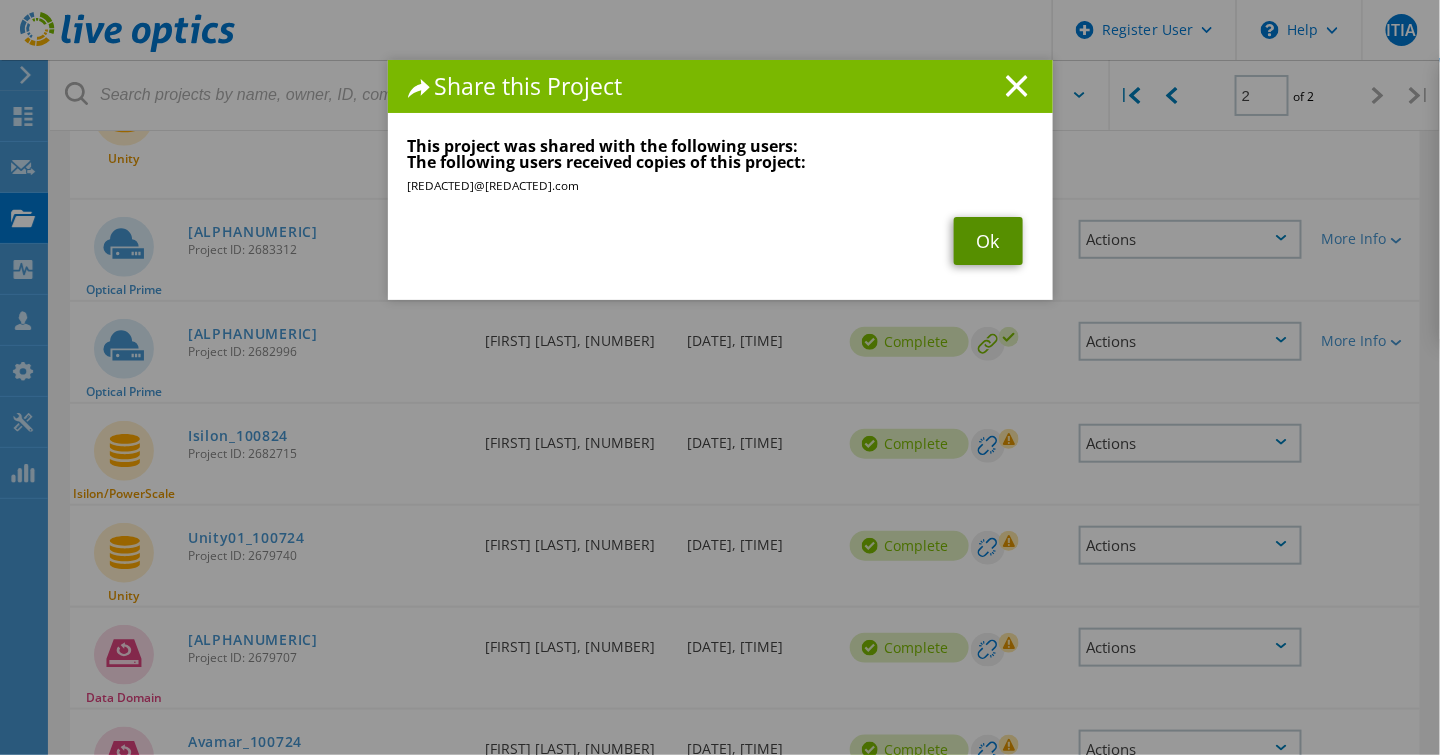 click on "Ok" at bounding box center [988, 241] 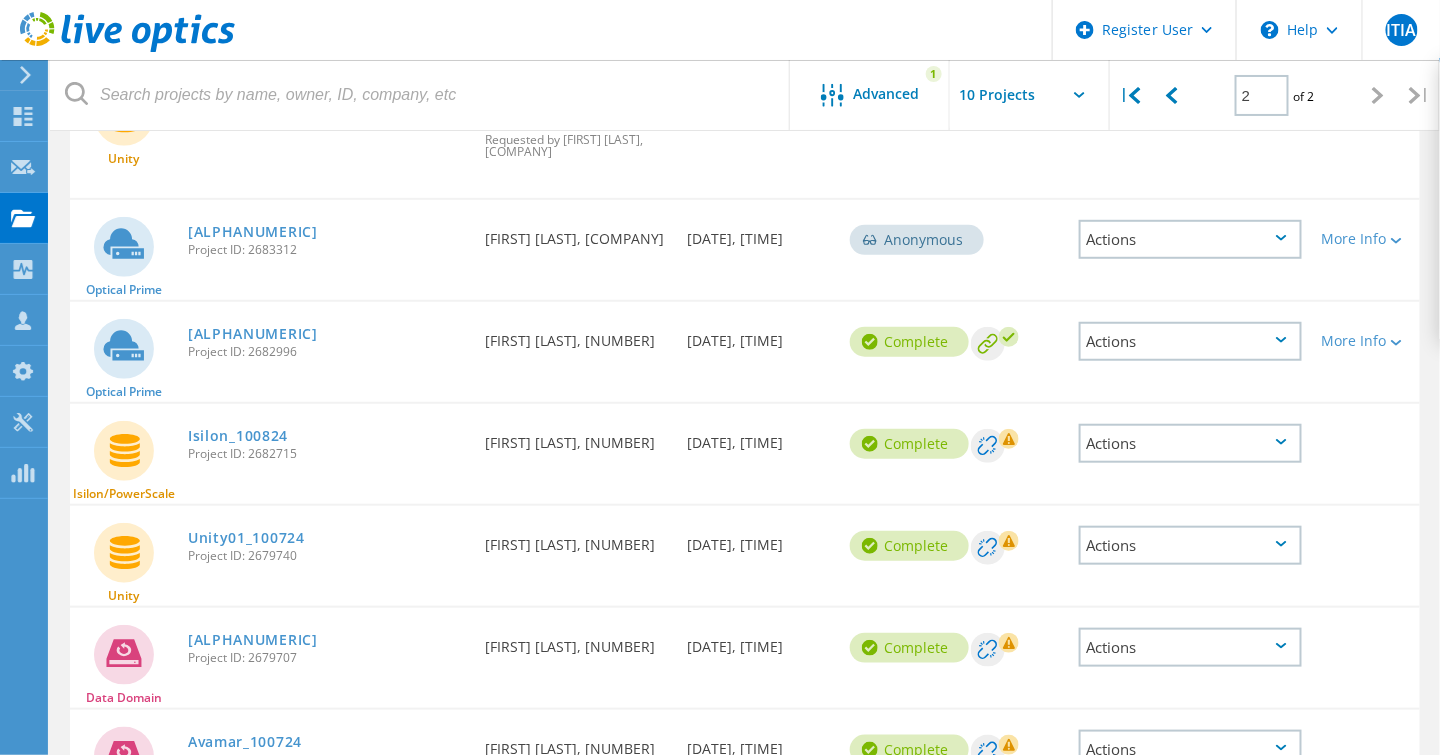 click on "Actions" 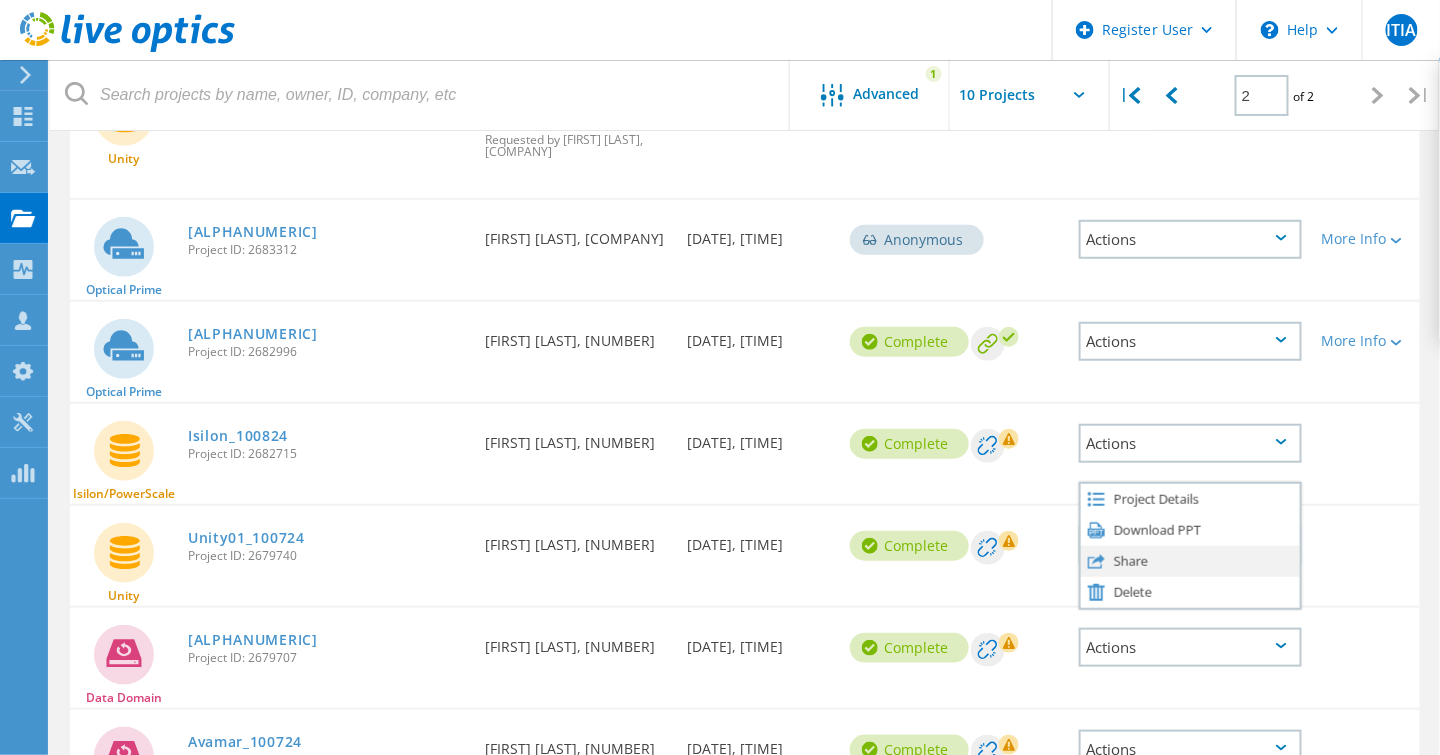 click on "Share" 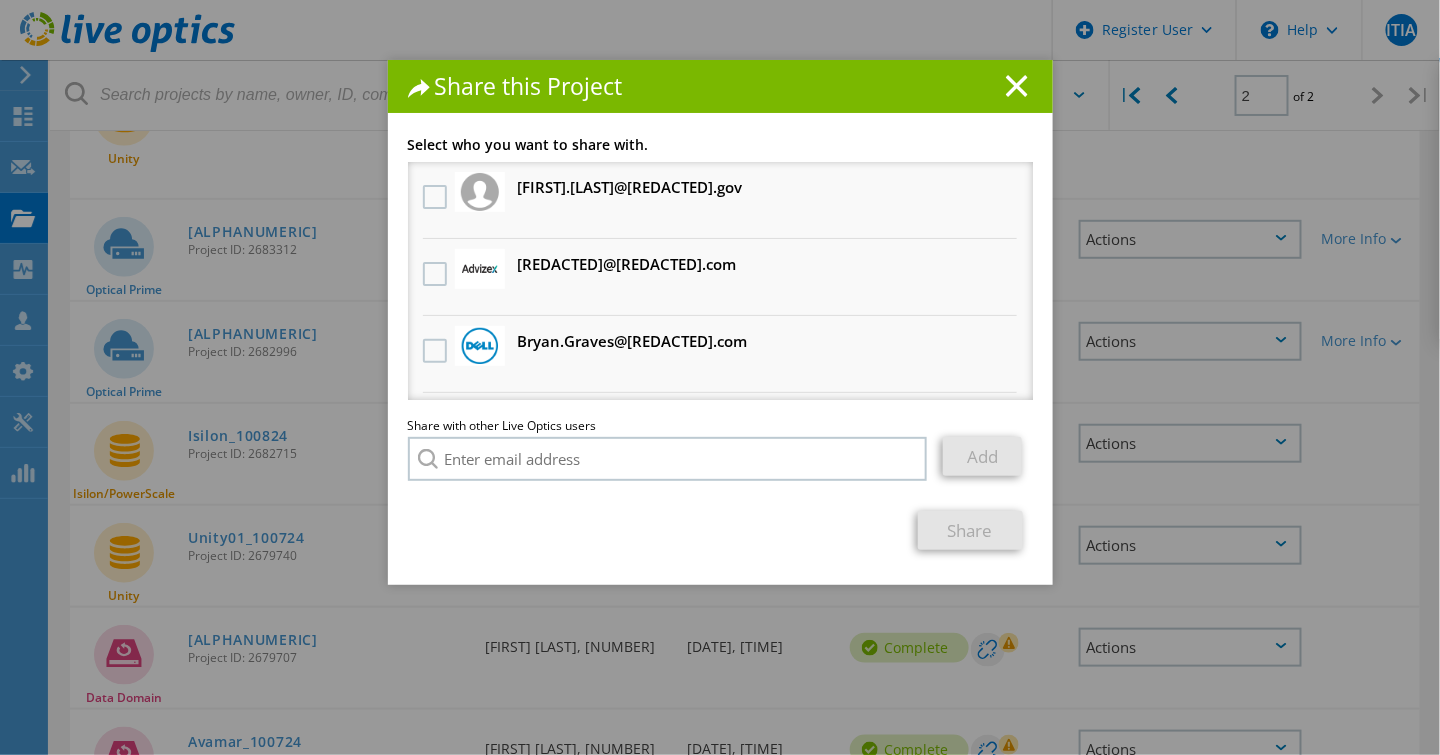 click on "[REDACTED]@[REDACTED].com
Will receive an anonymous copy" at bounding box center (627, 264) 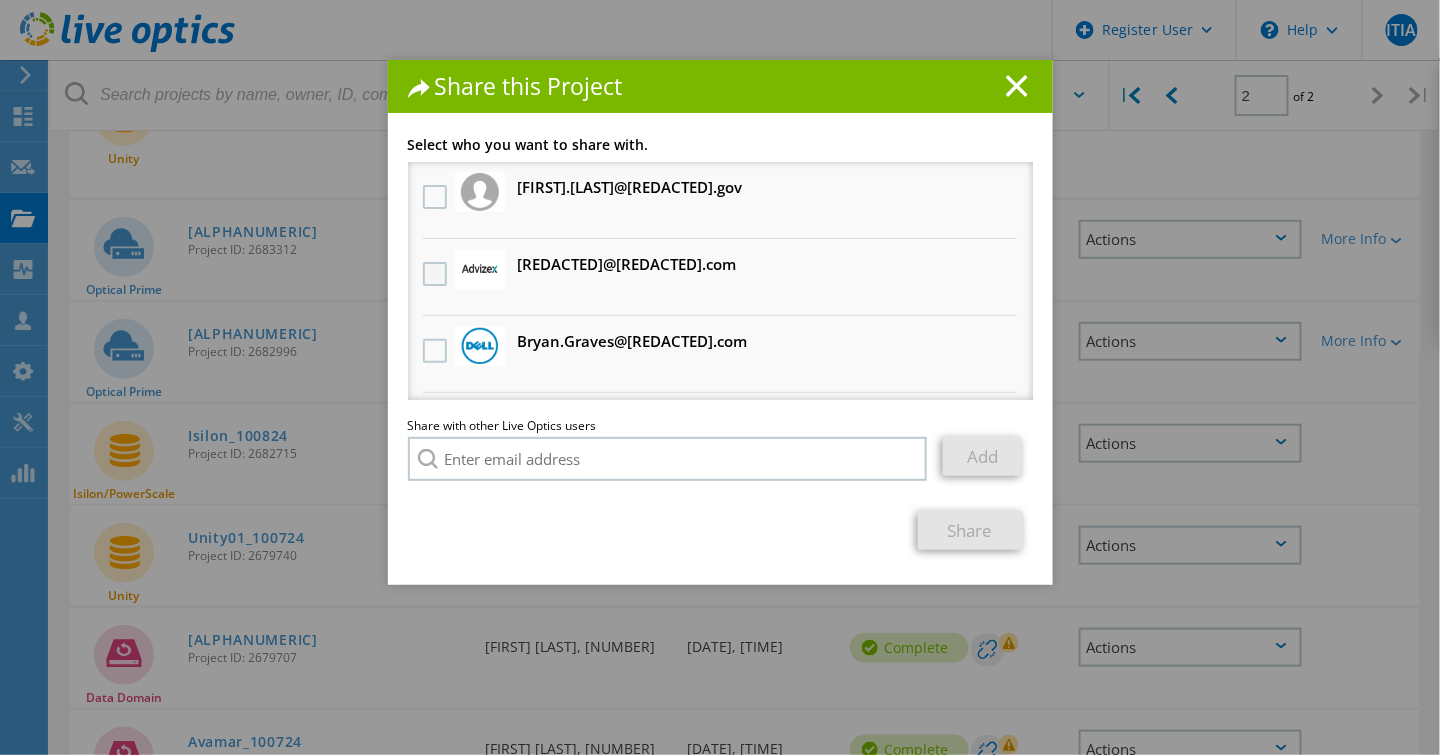 click at bounding box center [437, 274] 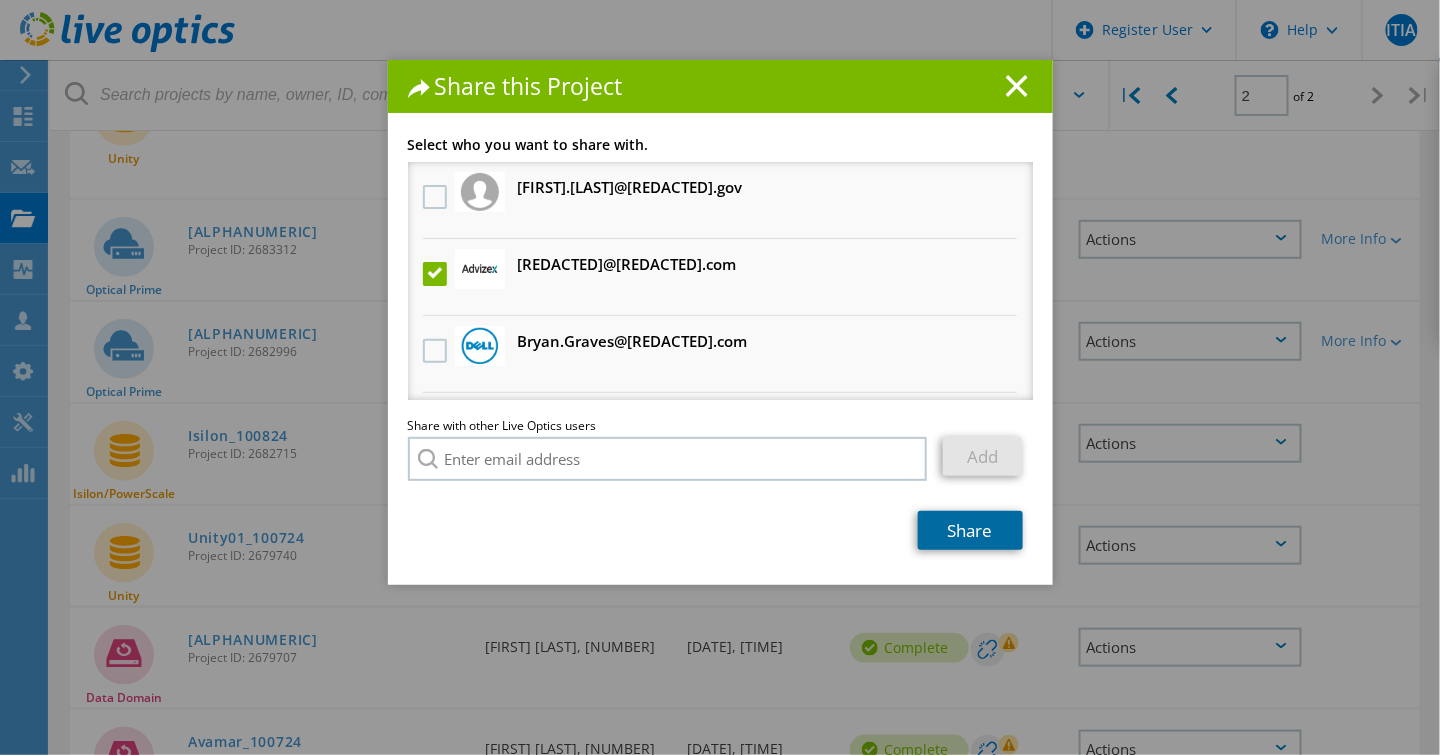 click on "Share" at bounding box center (970, 530) 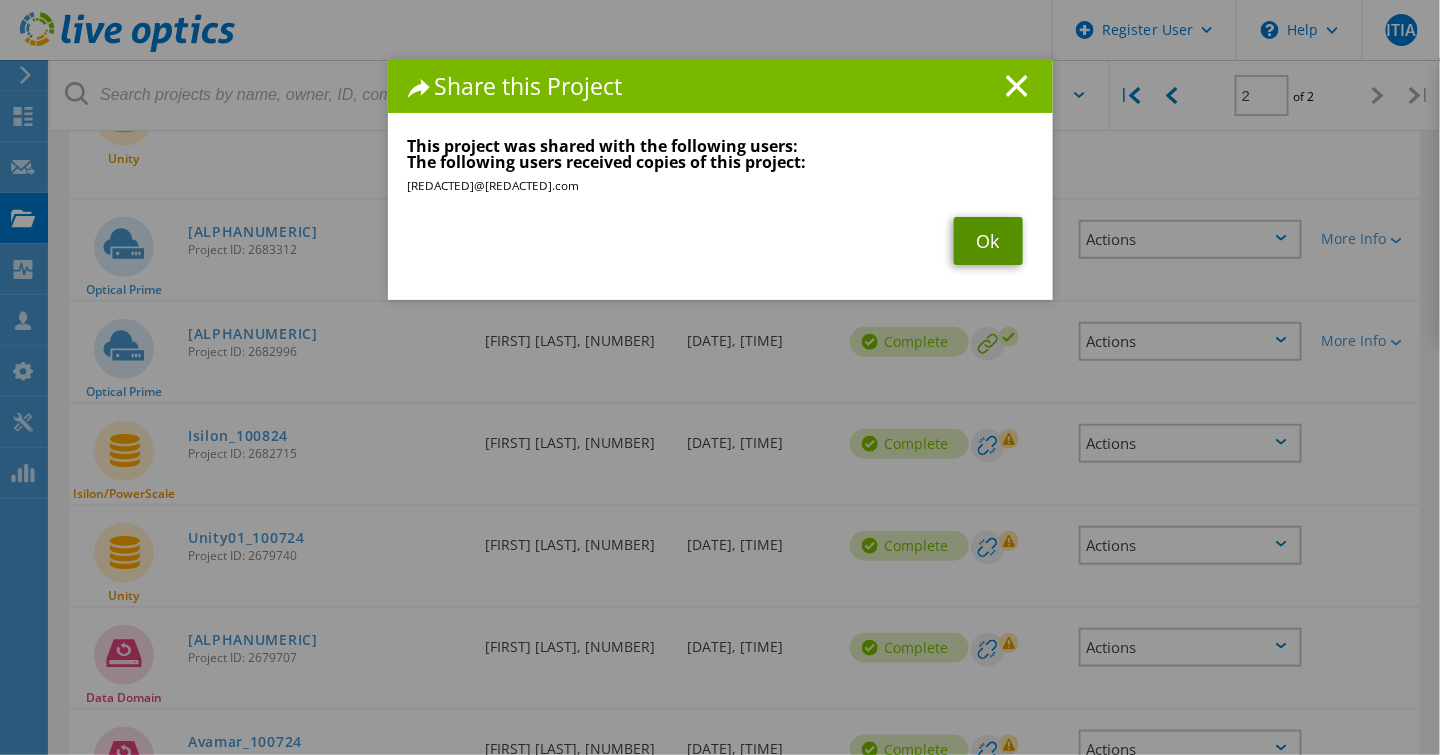 click on "Ok" at bounding box center [988, 241] 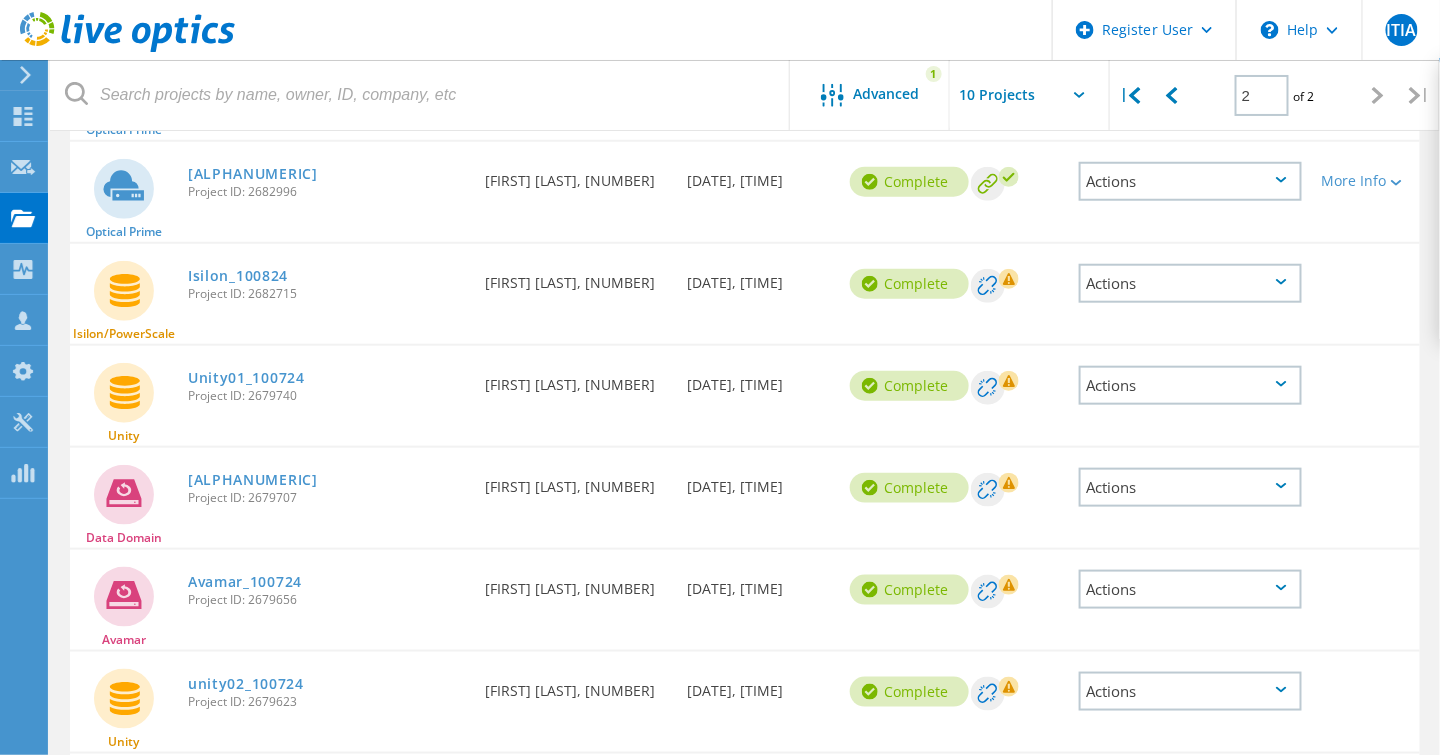 scroll, scrollTop: 500, scrollLeft: 0, axis: vertical 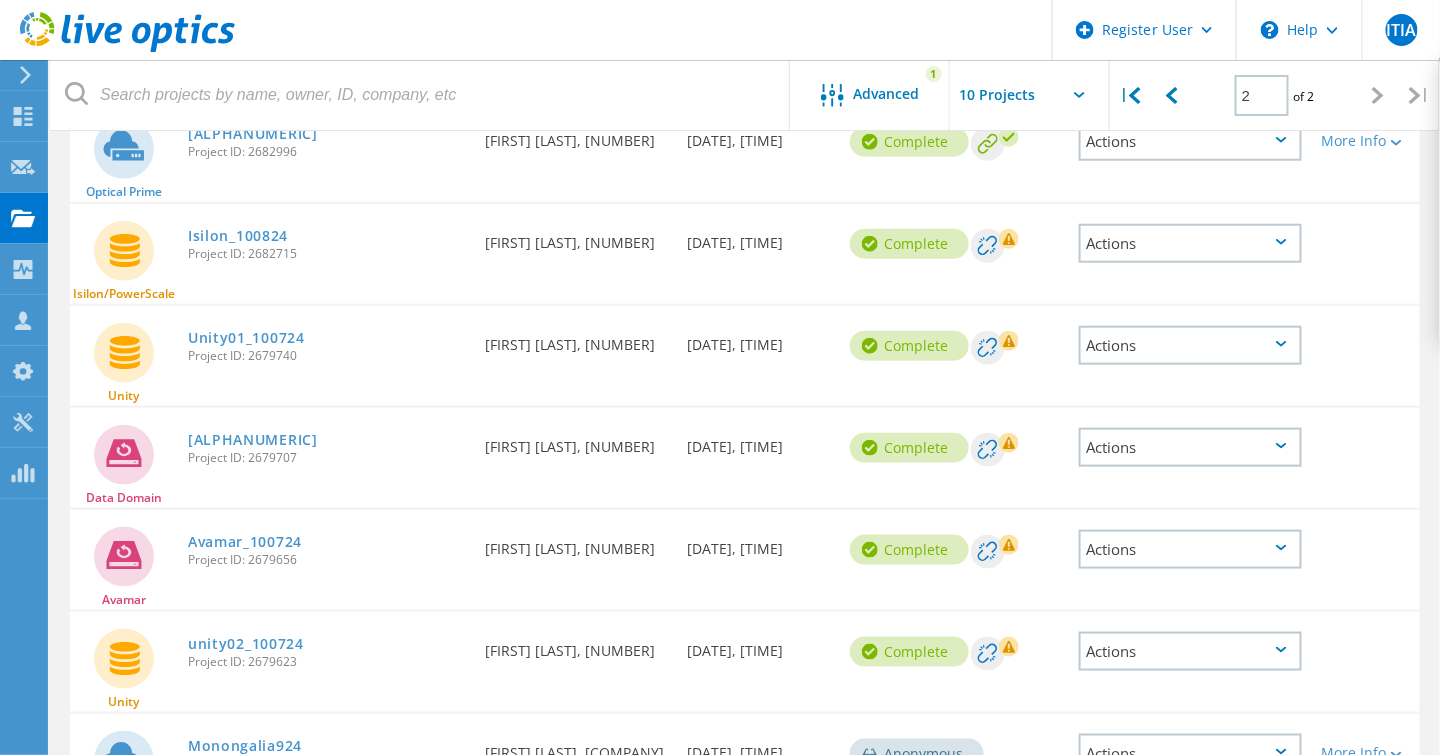 click on "Actions" 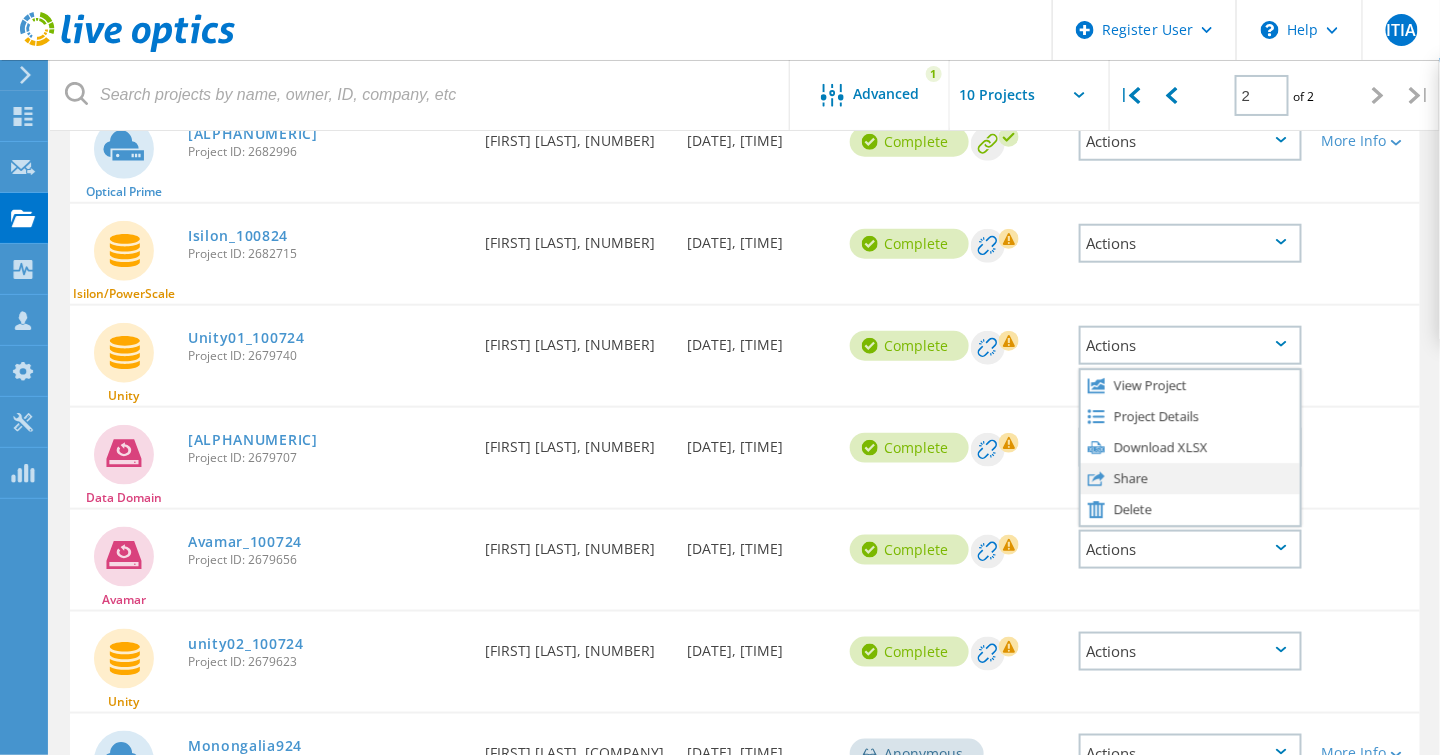 click on "Share" 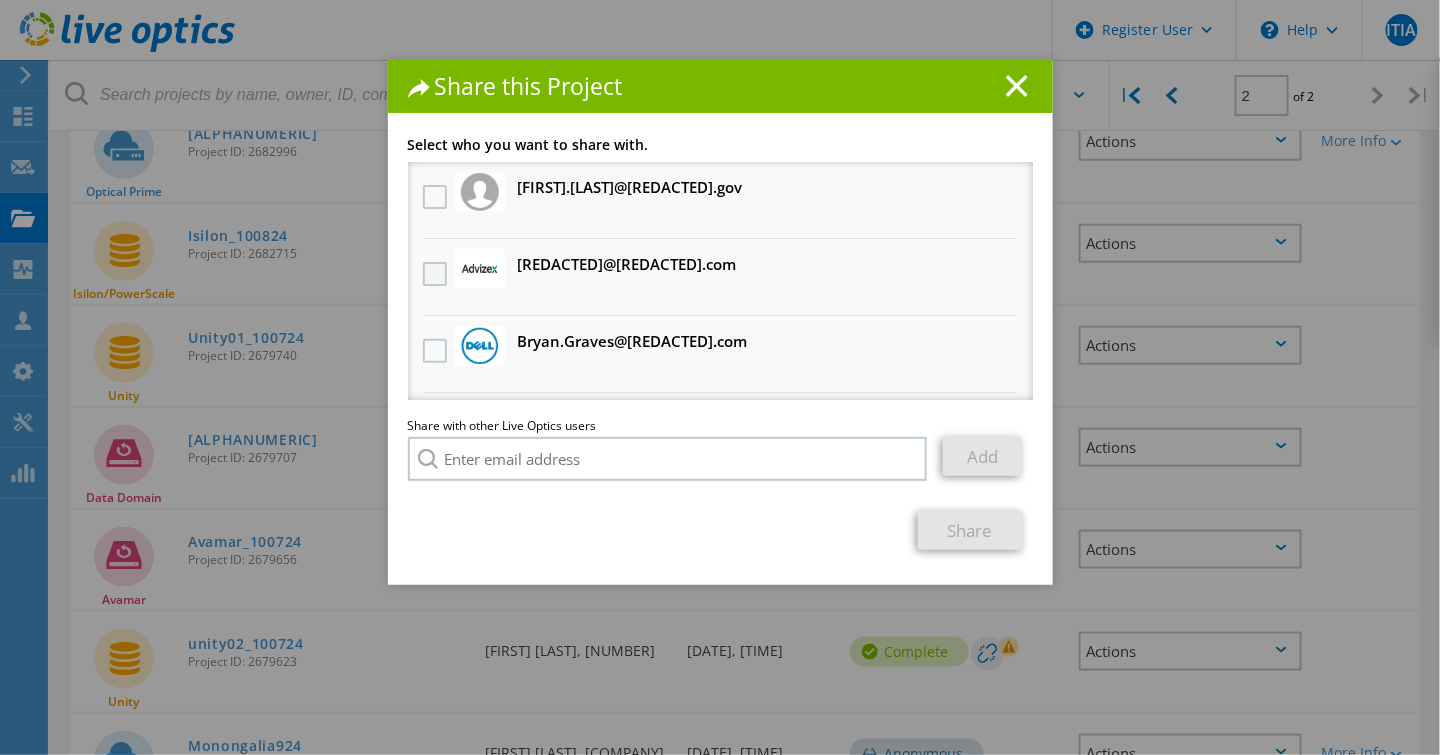 click at bounding box center (437, 274) 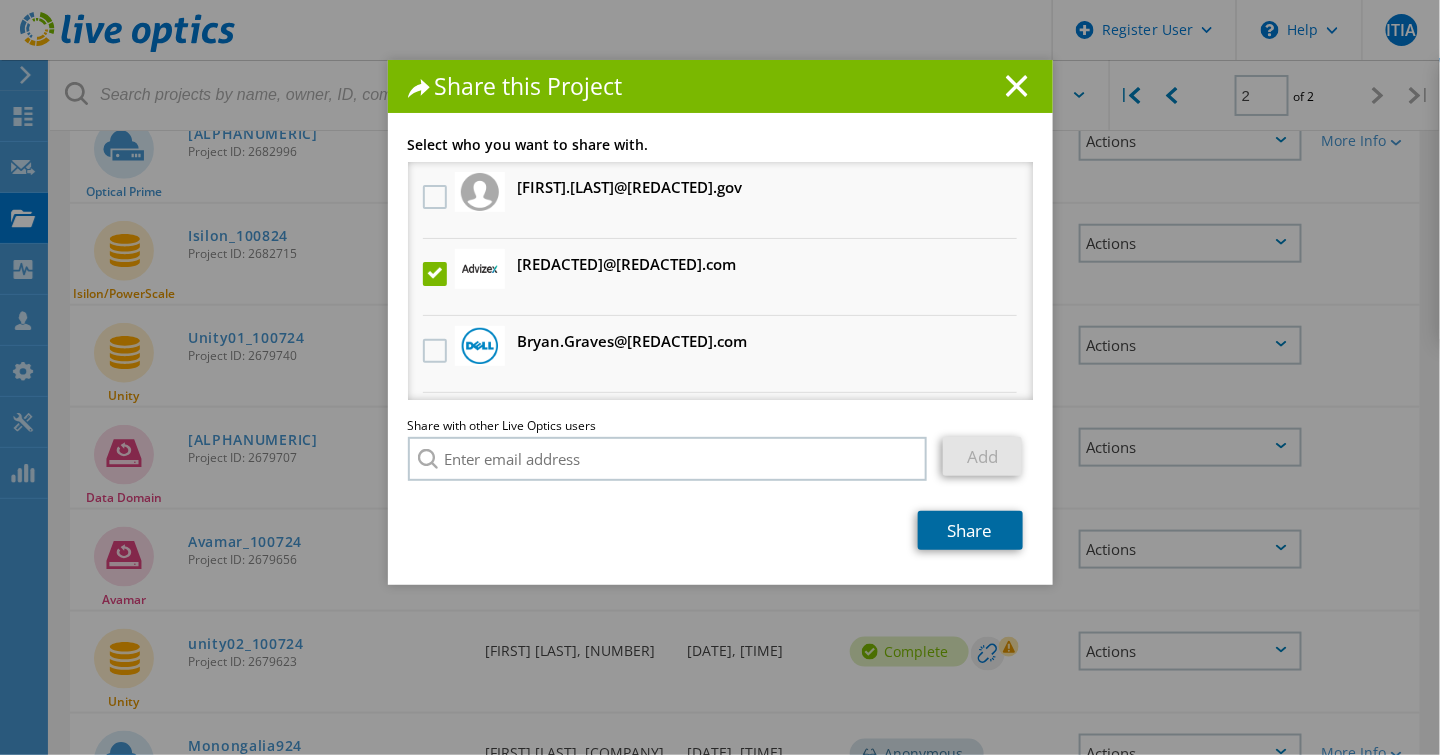 click on "Share" at bounding box center (970, 530) 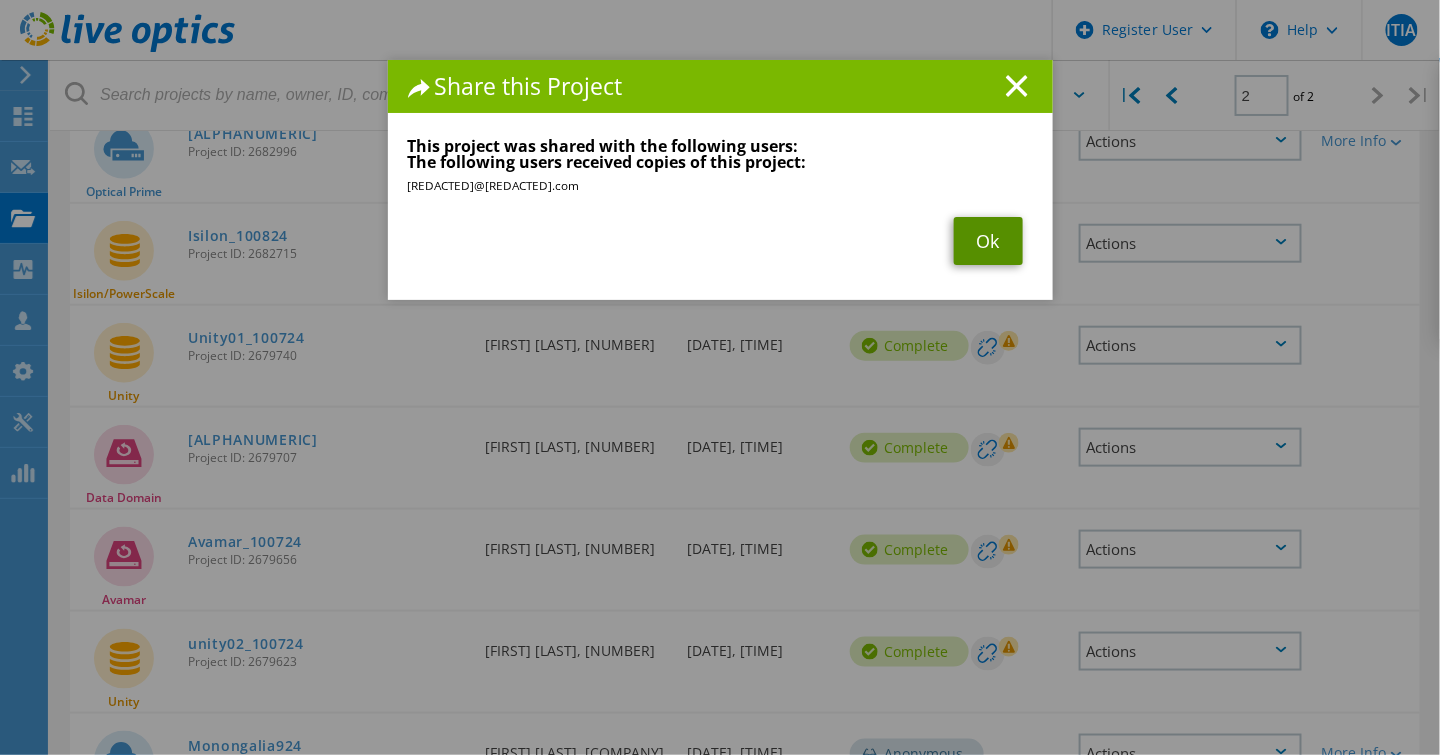 click on "Ok" at bounding box center (988, 241) 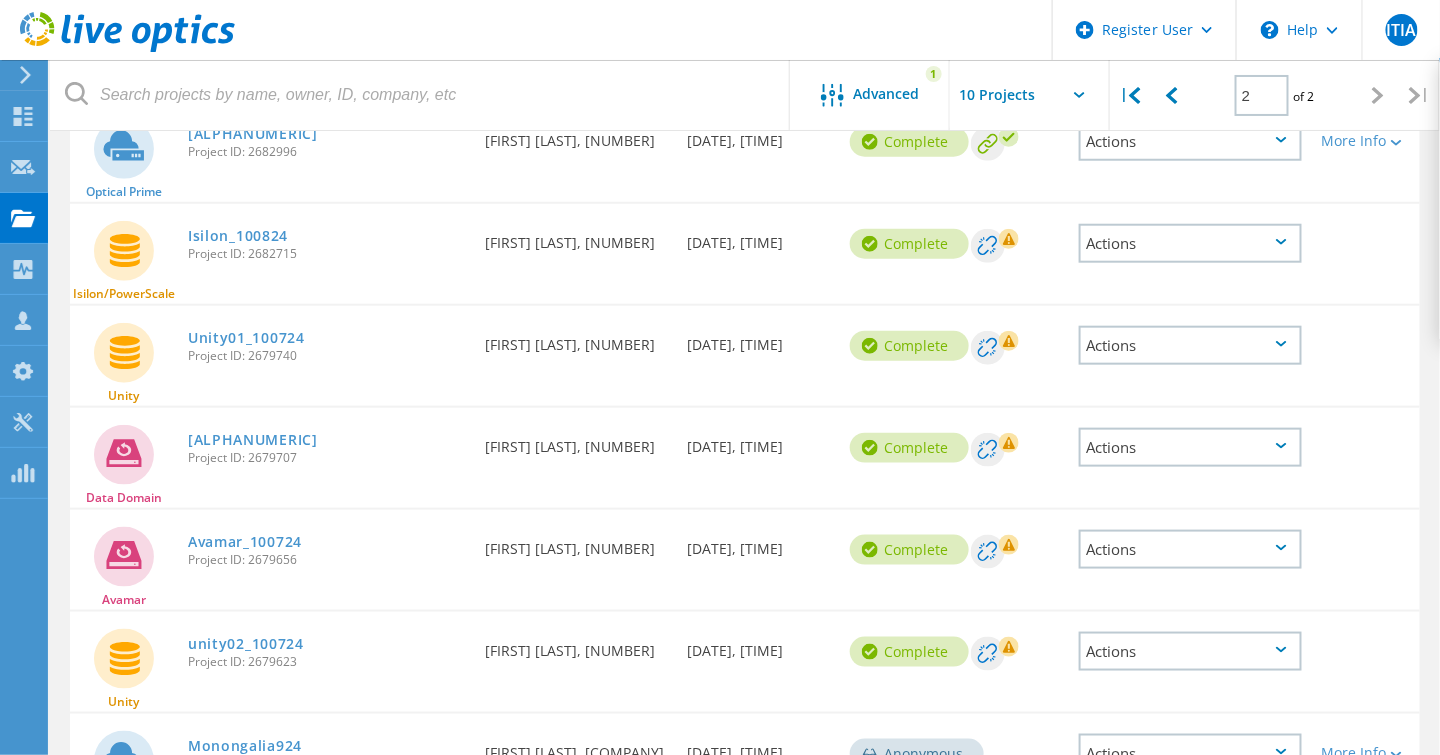 click on "Actions" 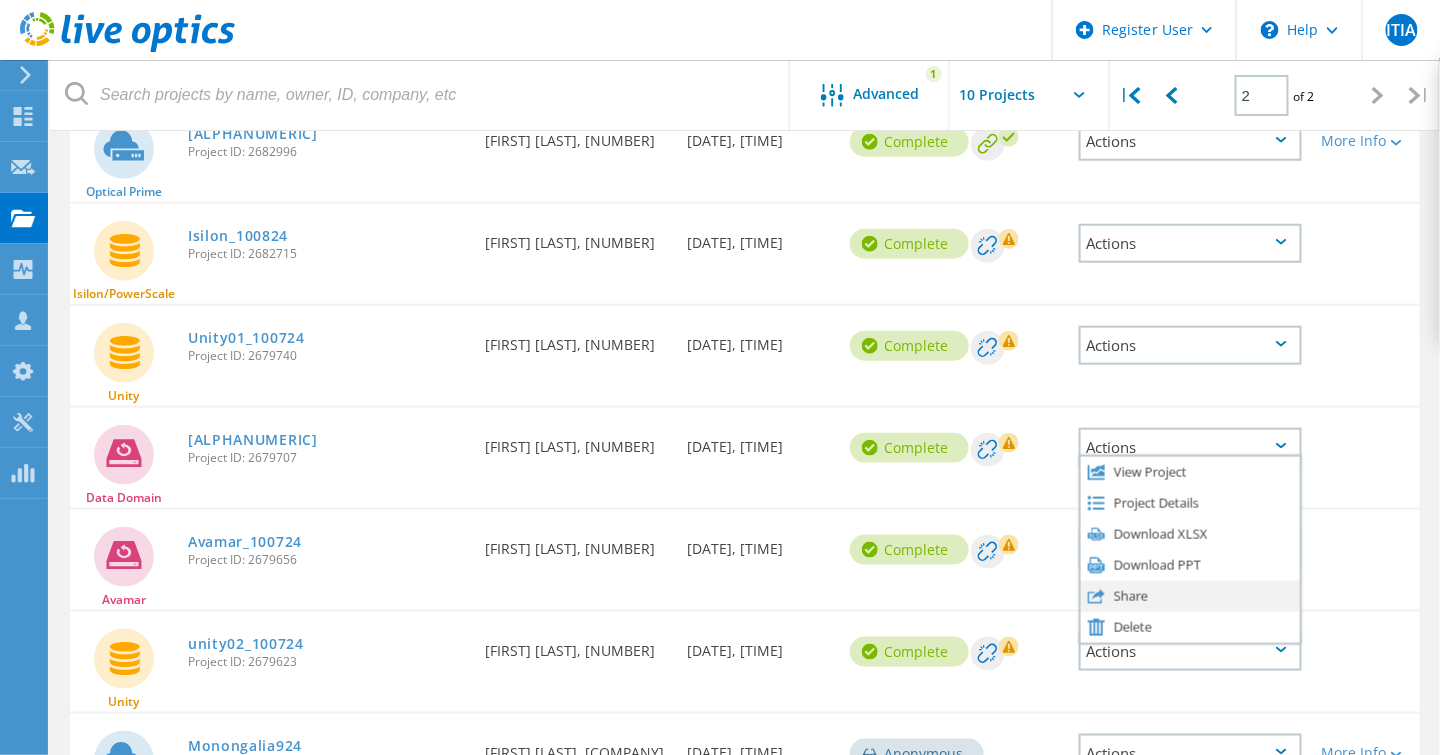 click on "Share" 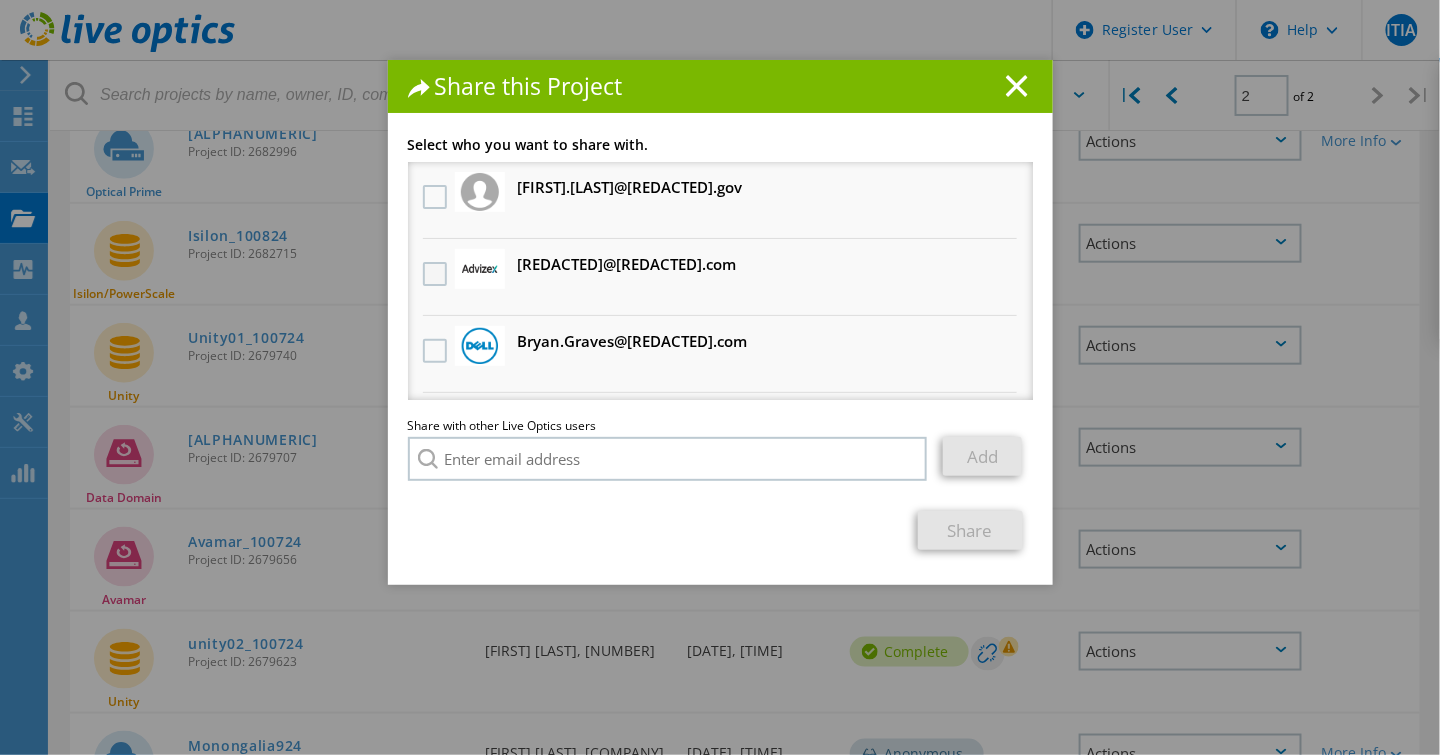 click at bounding box center (437, 274) 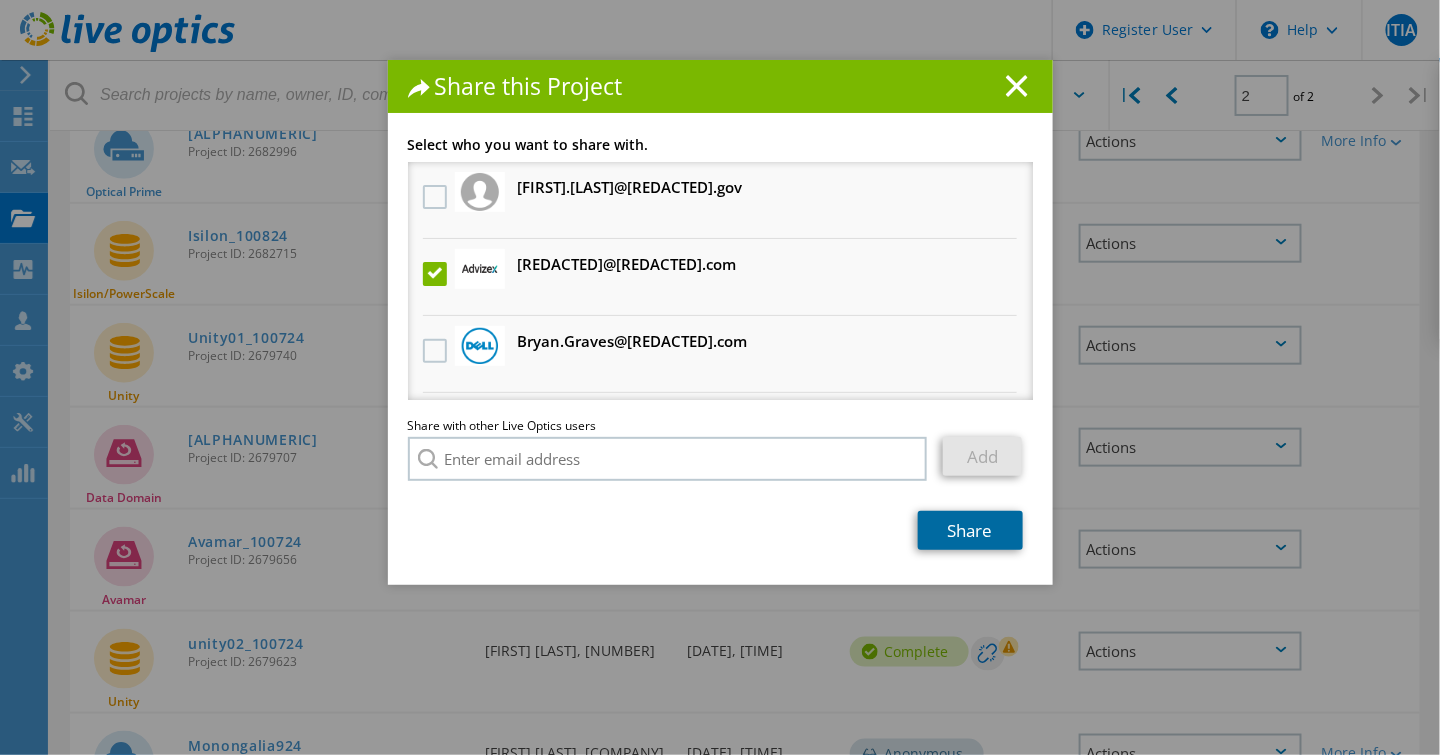 click on "Share" at bounding box center (970, 530) 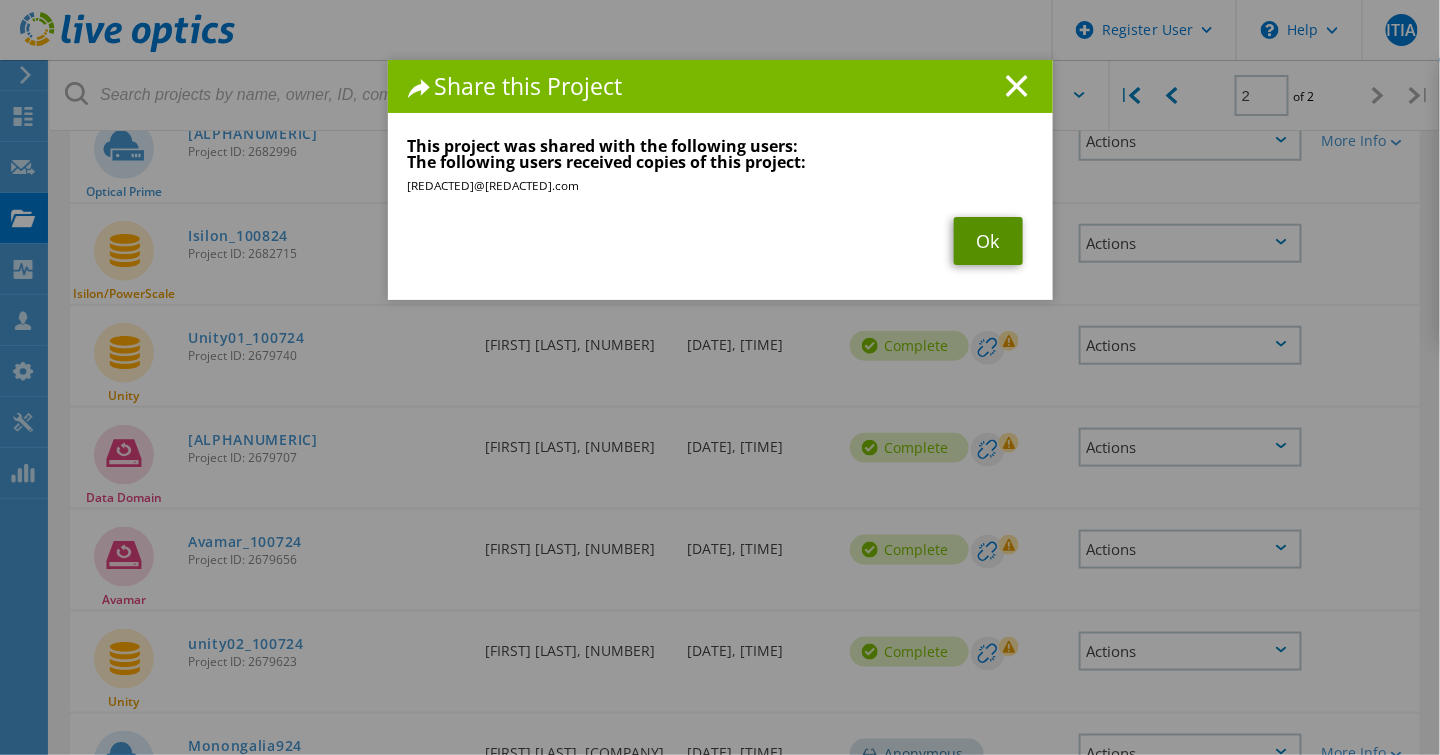 click on "Ok" at bounding box center (988, 241) 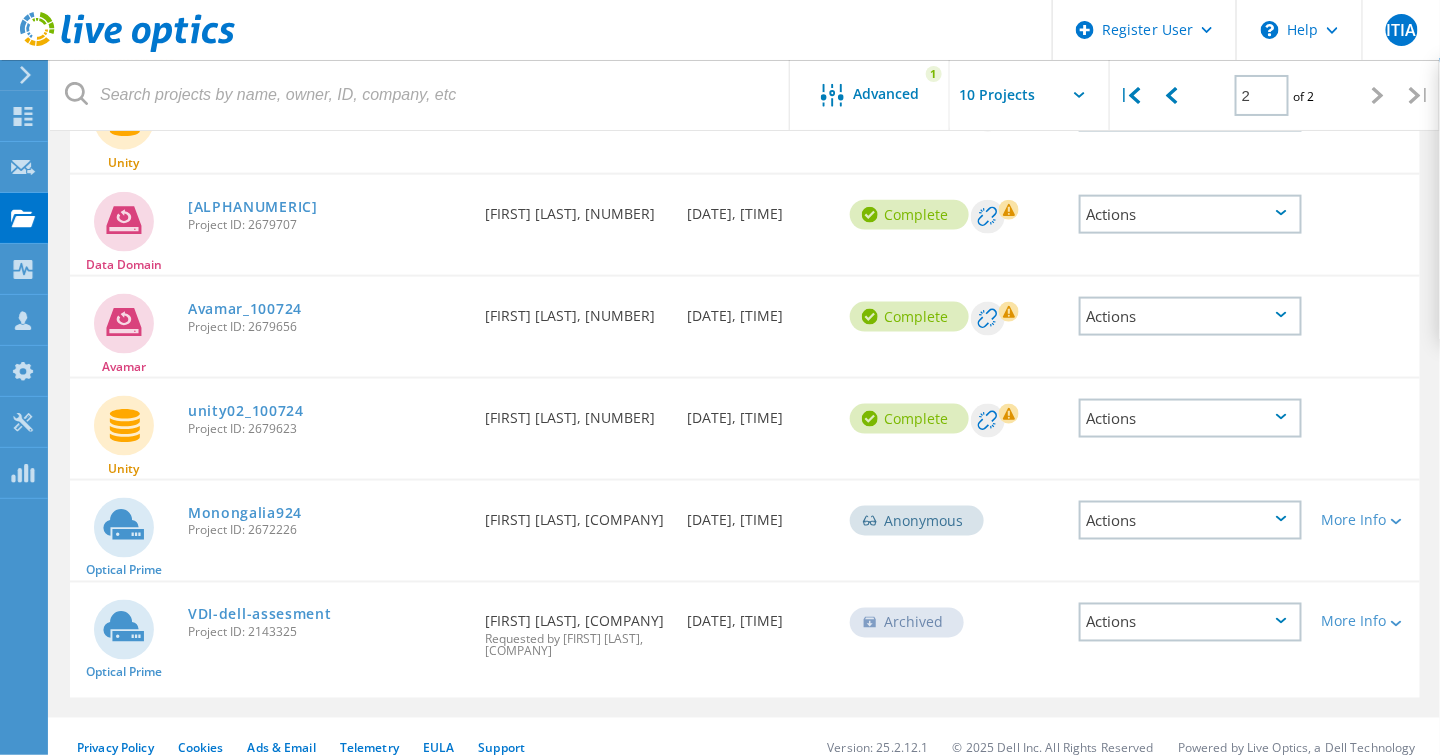 scroll, scrollTop: 742, scrollLeft: 0, axis: vertical 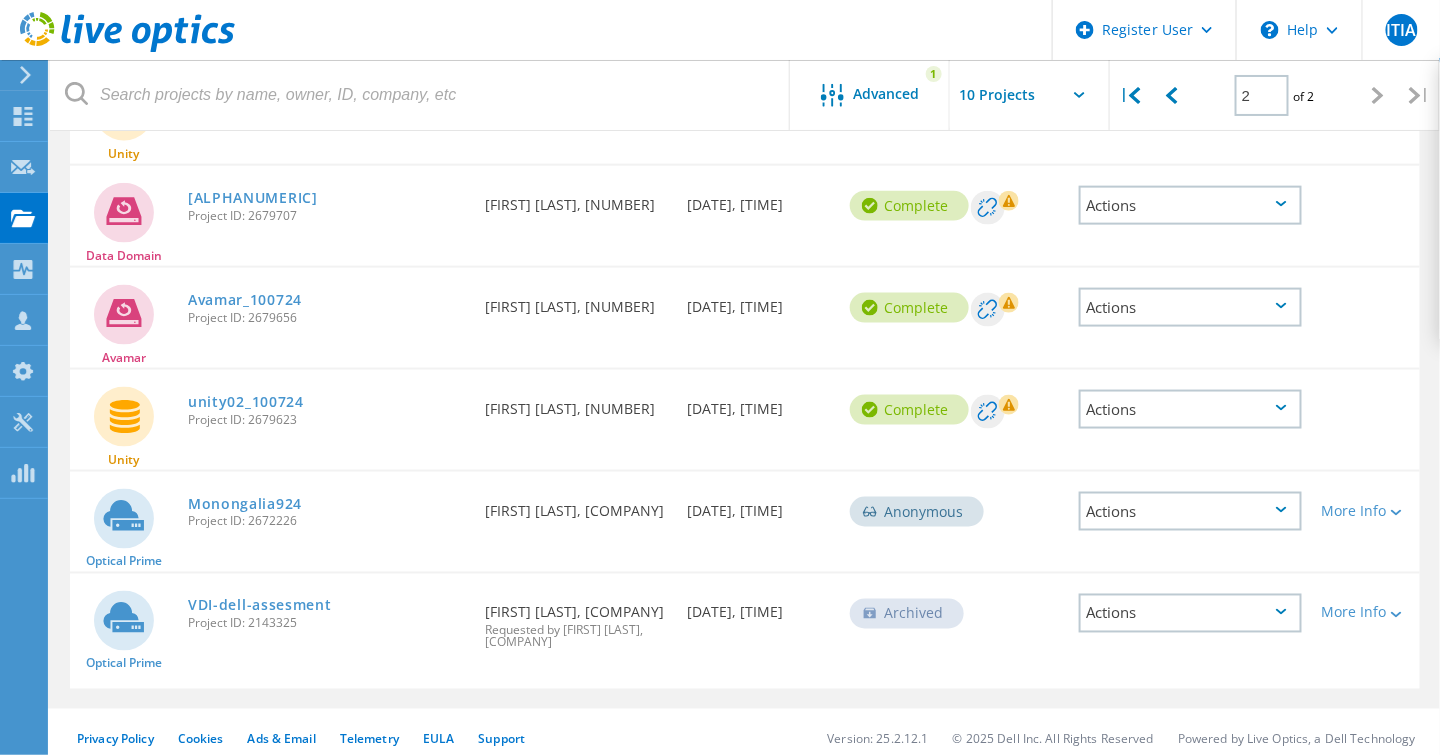 click on "Actions" 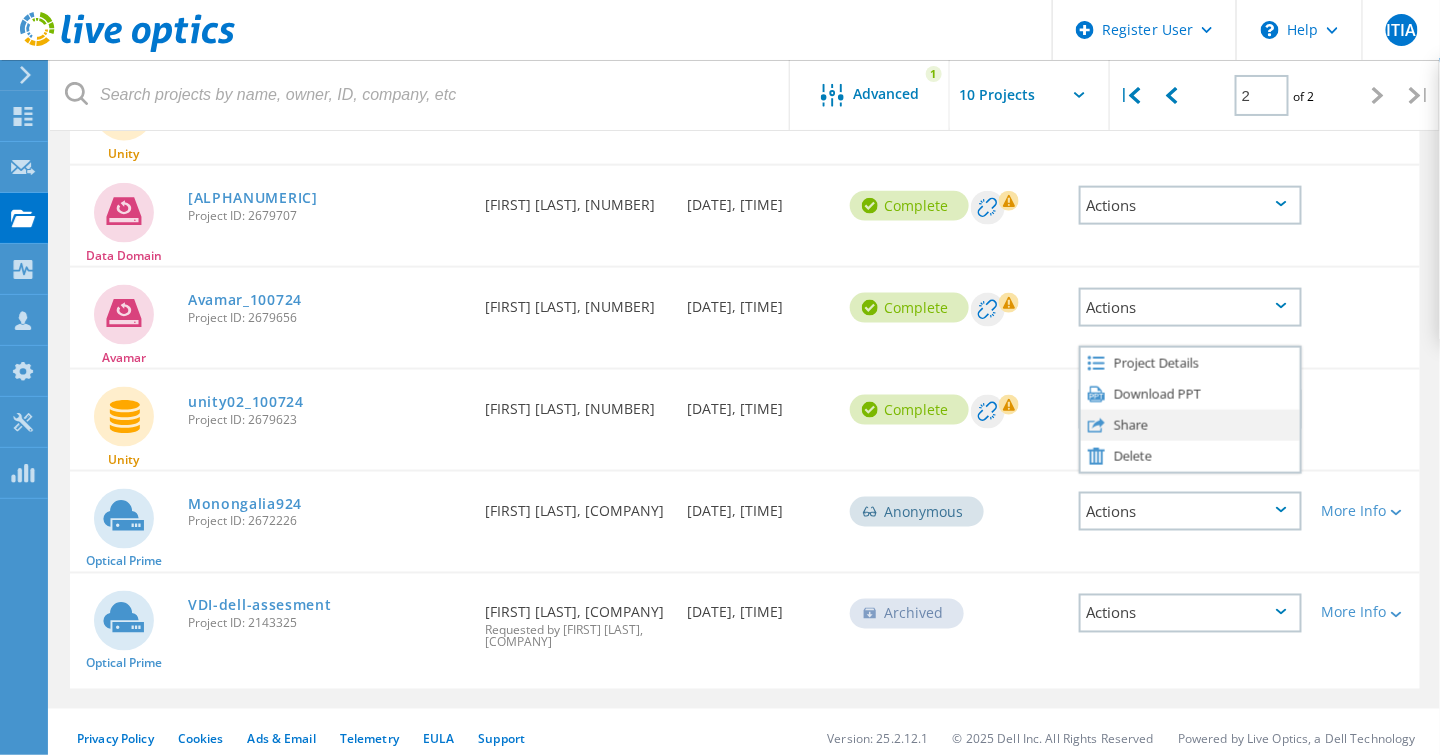 click on "Share" 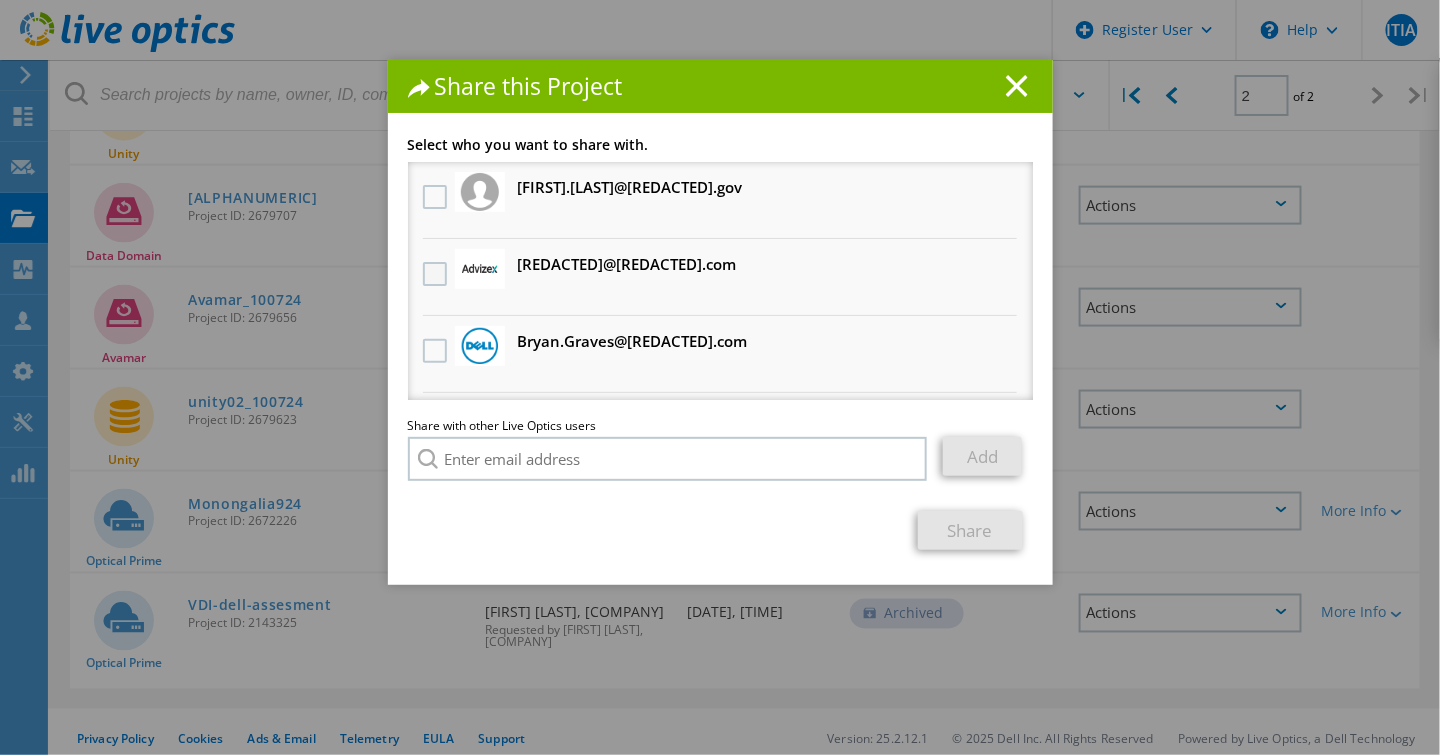 click at bounding box center (437, 274) 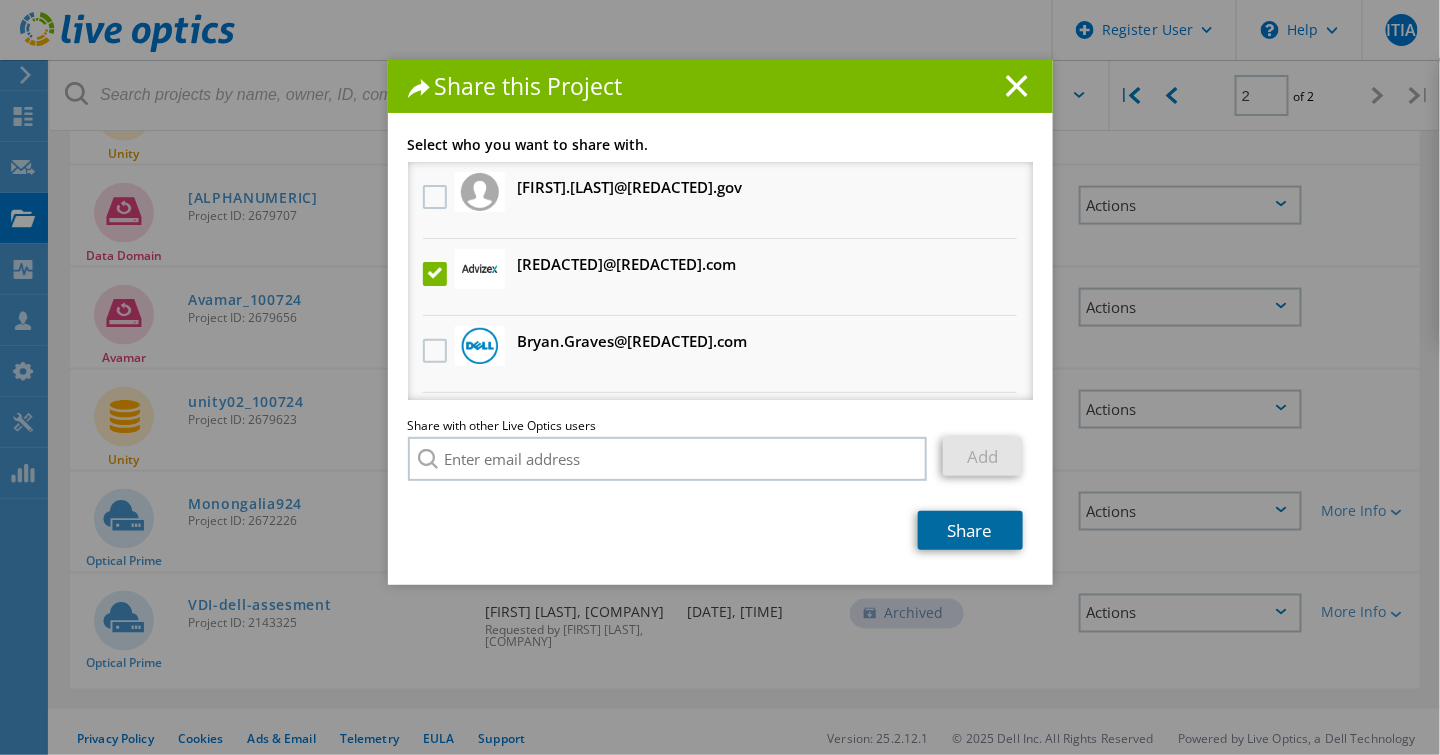 click on "Share" at bounding box center (970, 530) 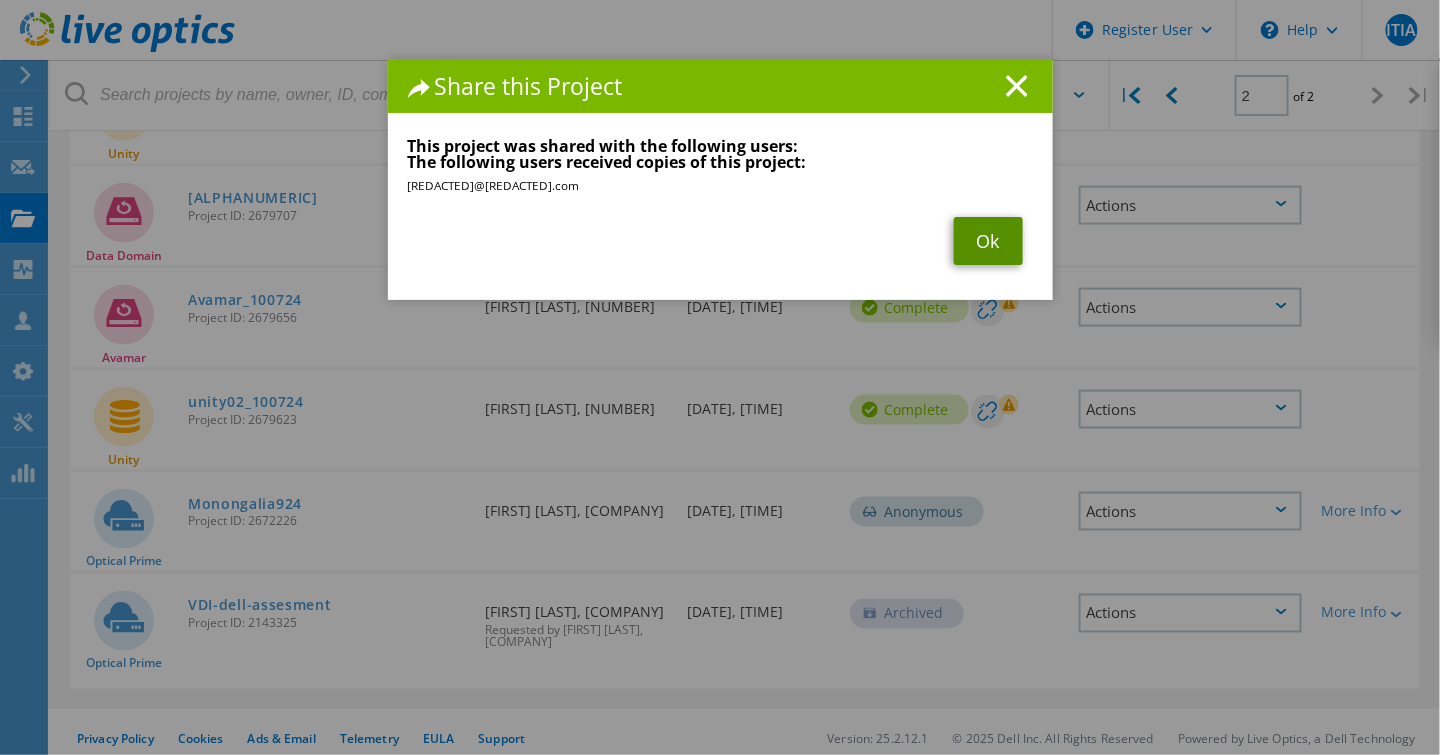 click on "Ok" at bounding box center (988, 241) 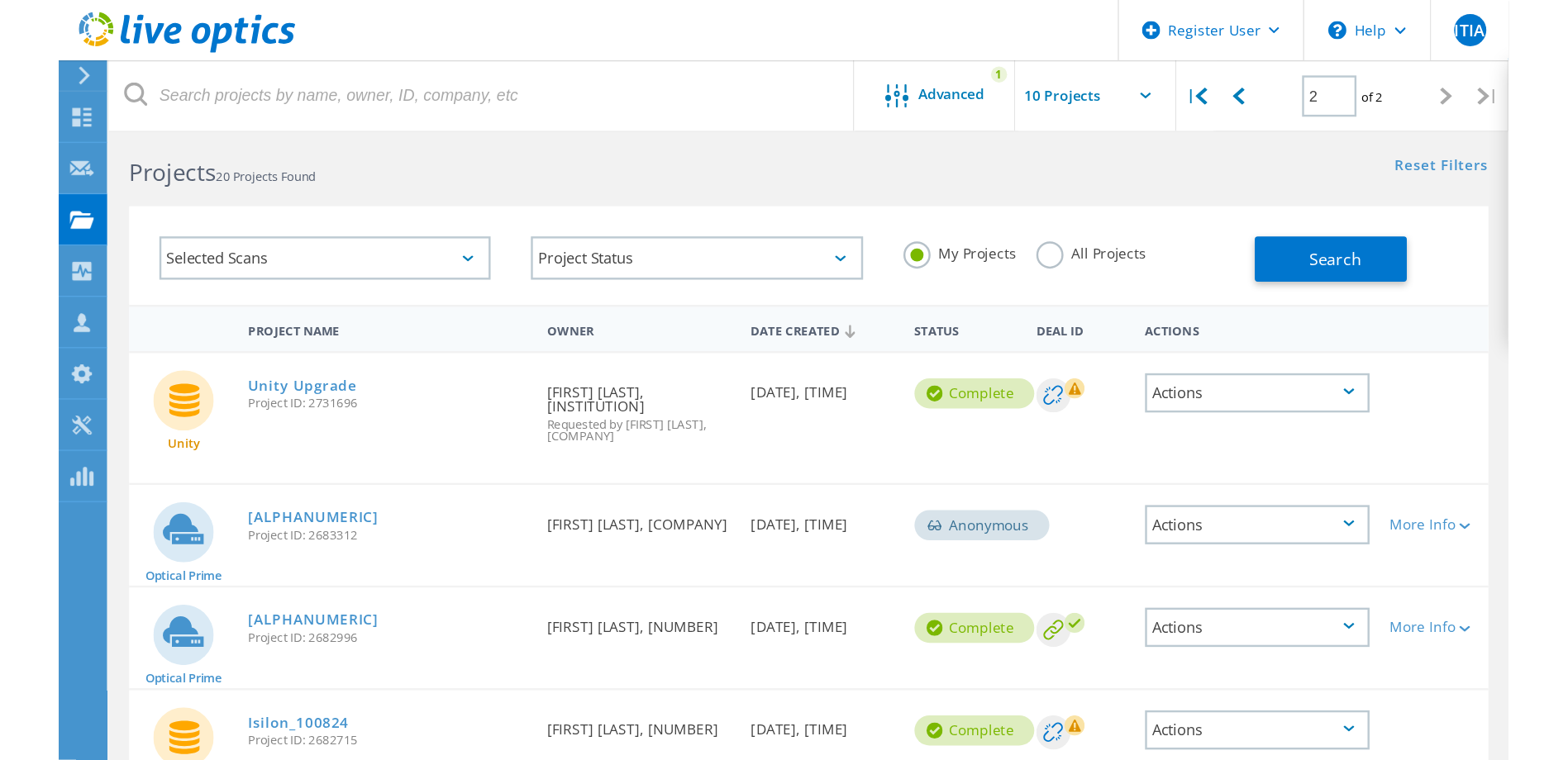 scroll, scrollTop: 0, scrollLeft: 0, axis: both 